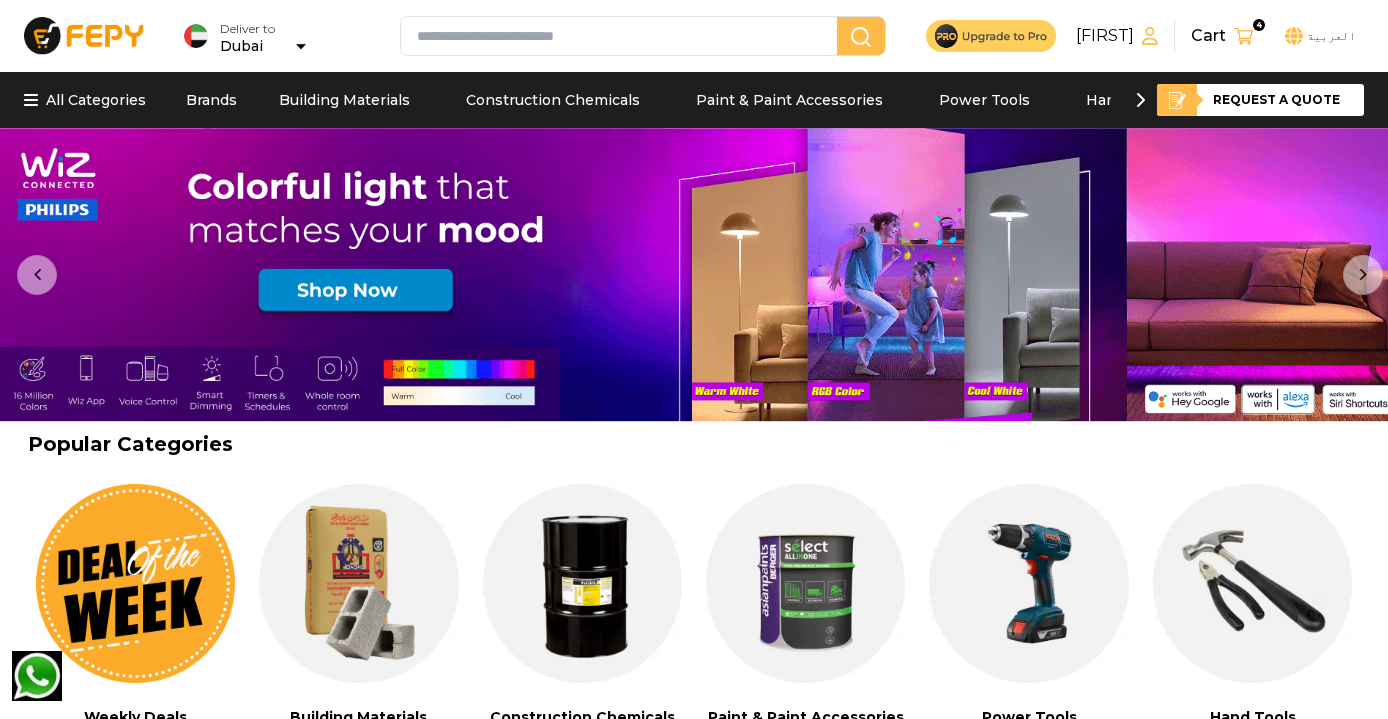 scroll, scrollTop: 16, scrollLeft: 0, axis: vertical 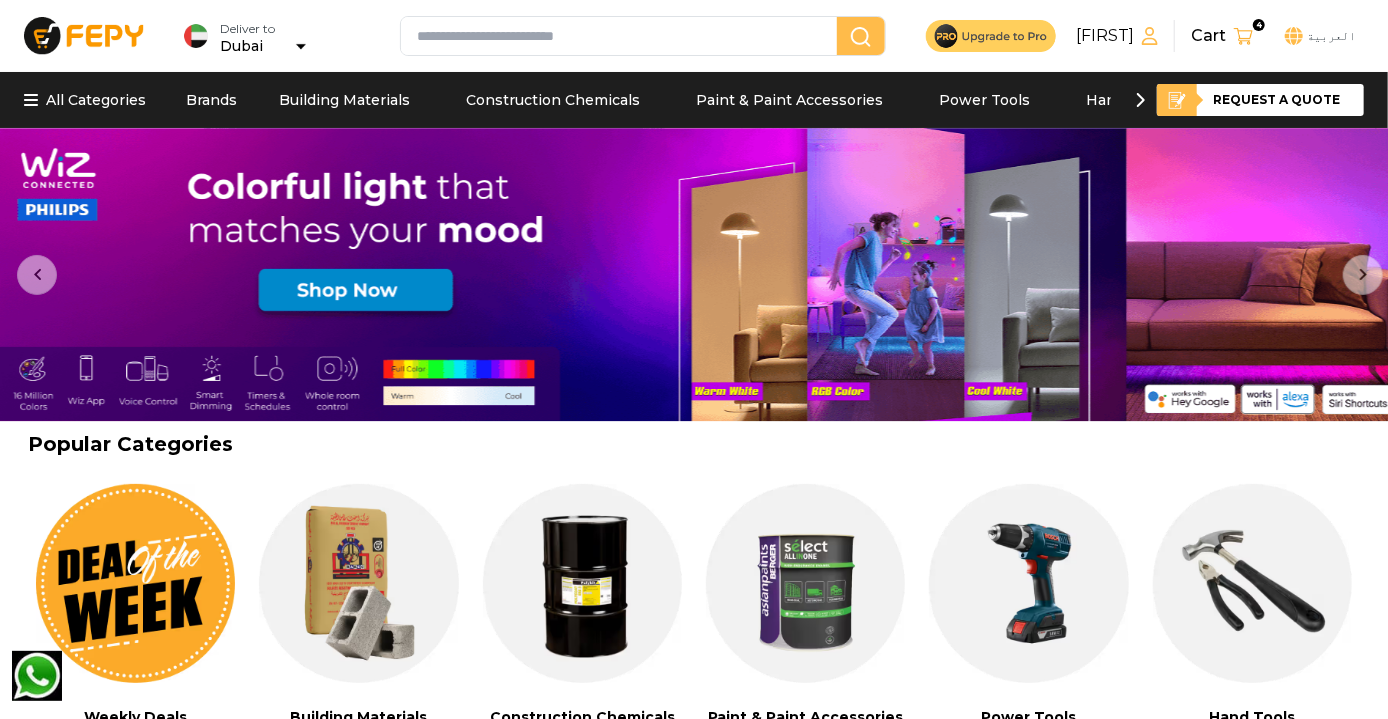 click at bounding box center (623, 36) 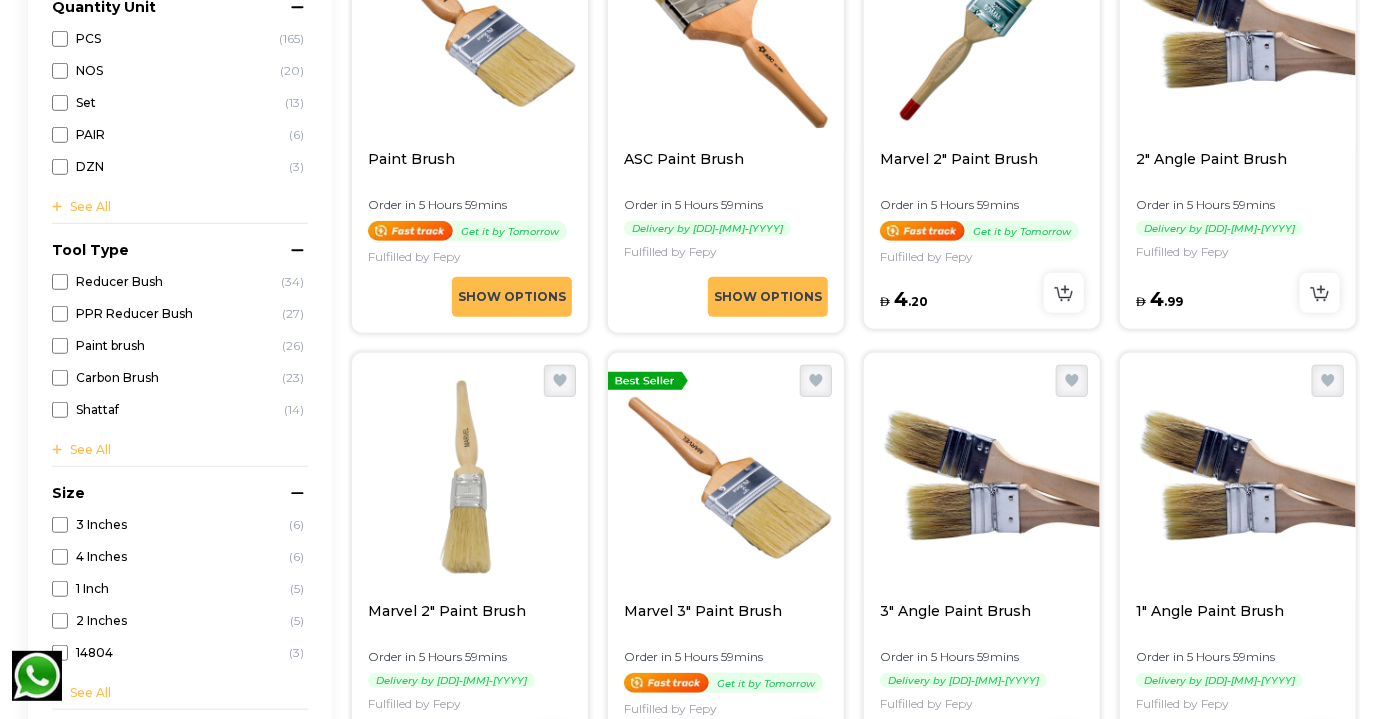 scroll, scrollTop: 520, scrollLeft: 0, axis: vertical 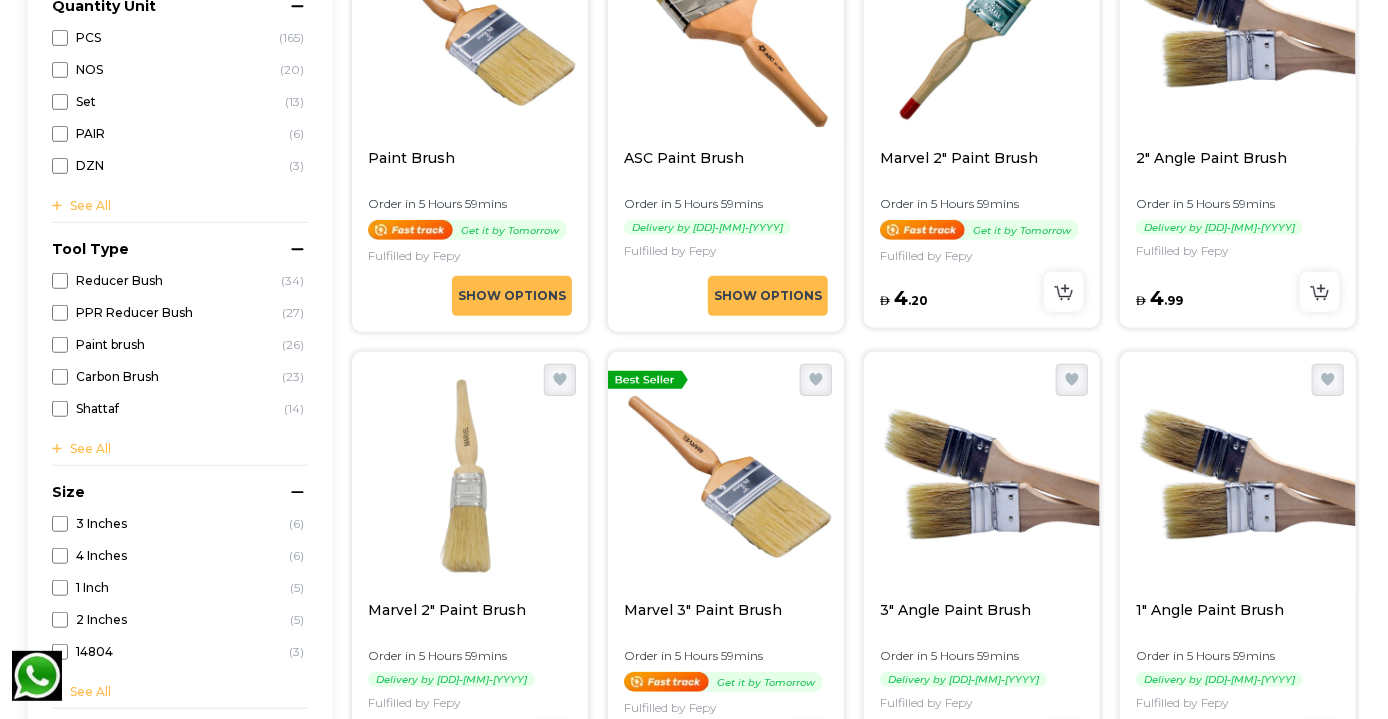 click on "Show Options" at bounding box center (768, 296) 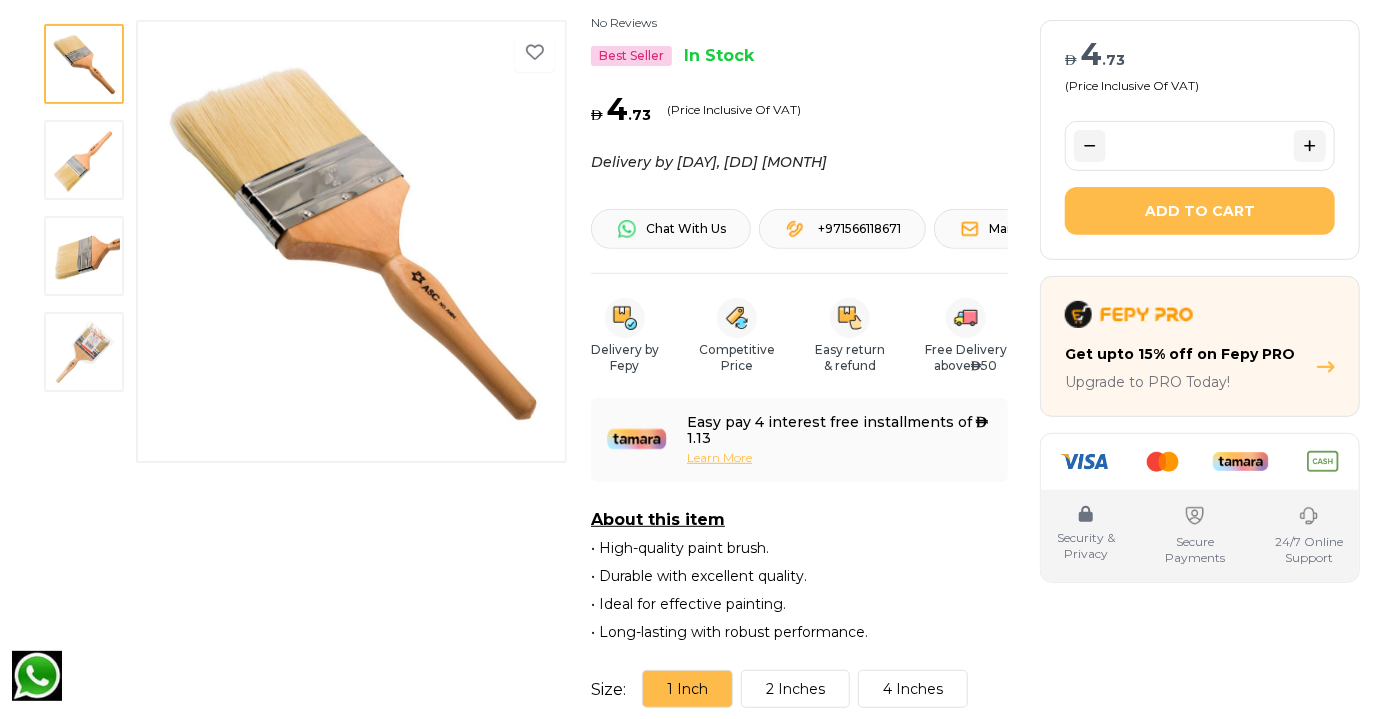 scroll, scrollTop: 285, scrollLeft: 0, axis: vertical 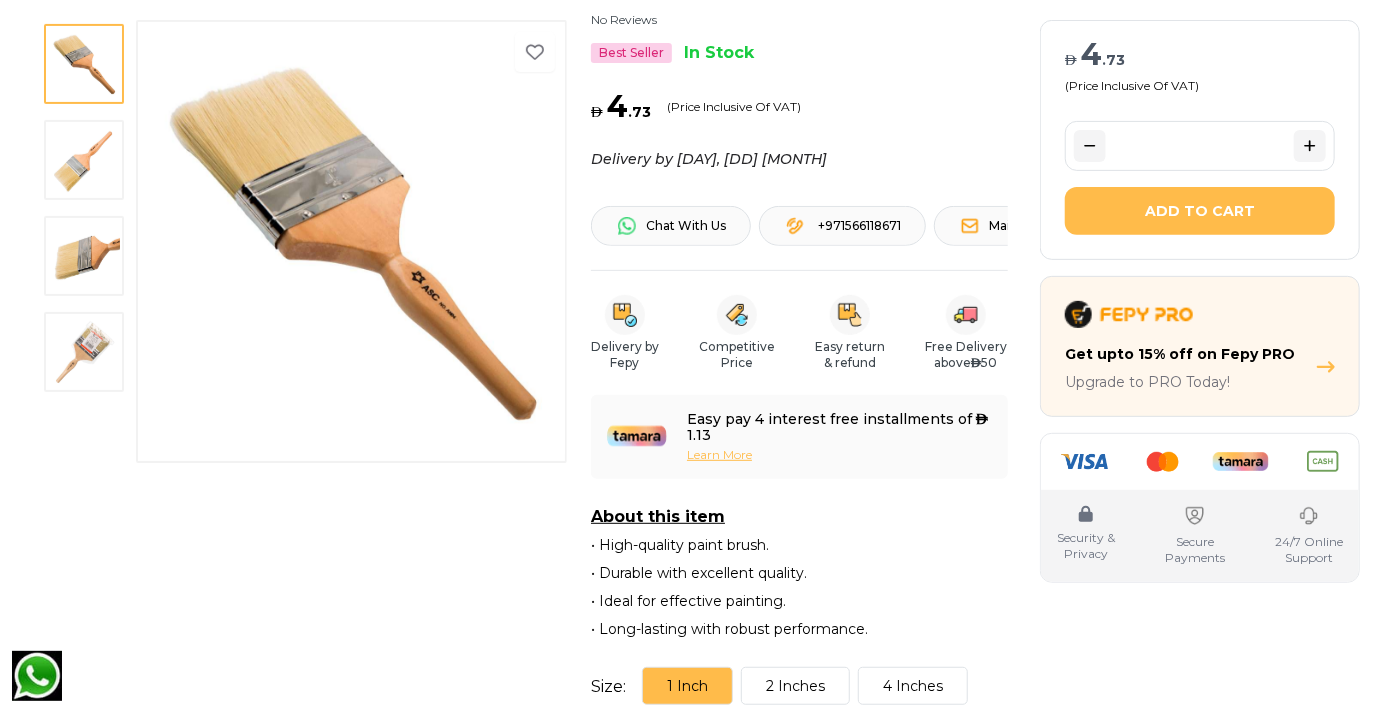 click at bounding box center [84, 160] 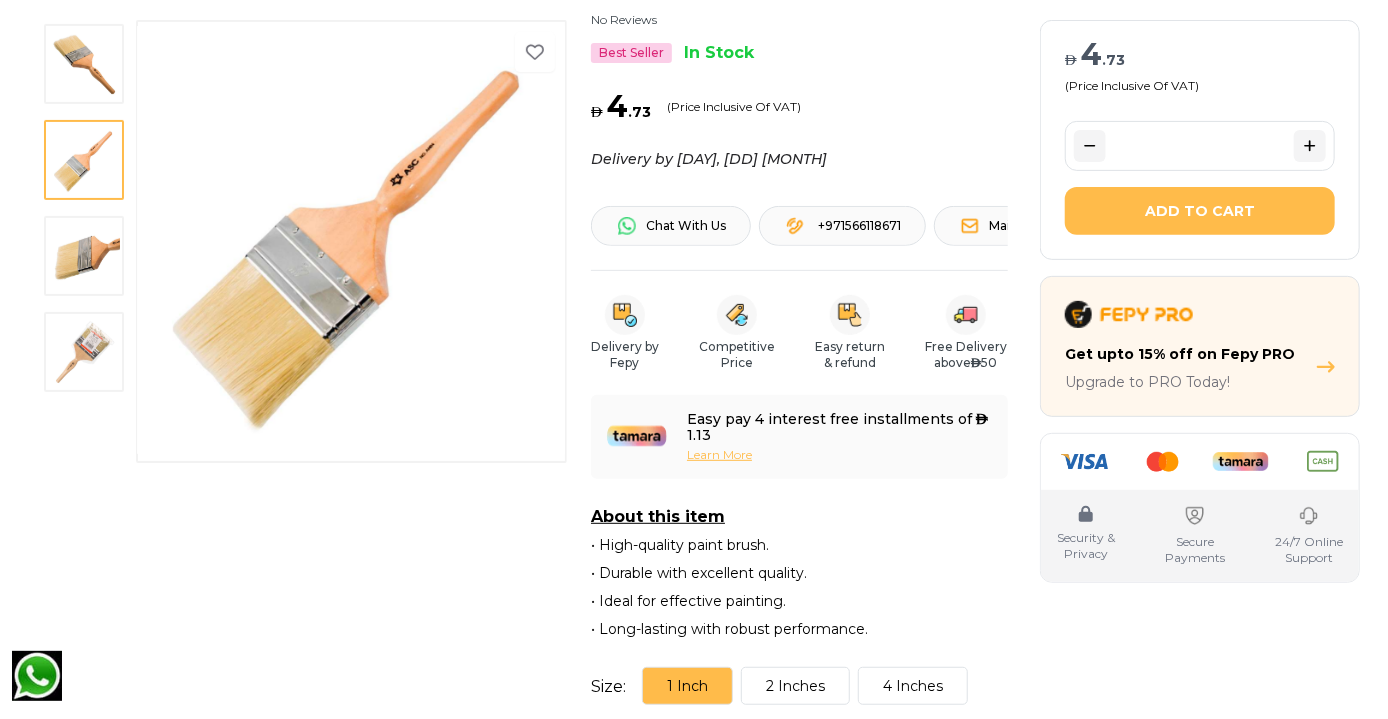 click at bounding box center [84, 256] 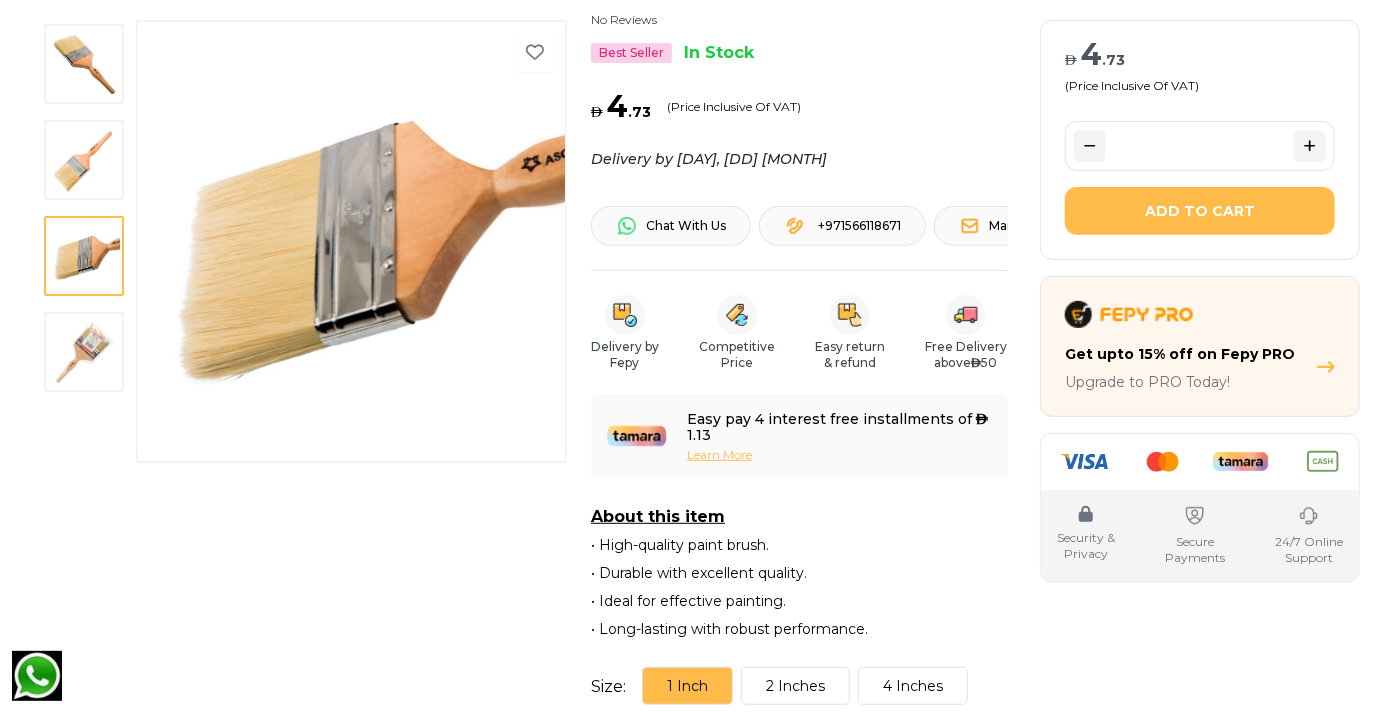click at bounding box center [88, 208] 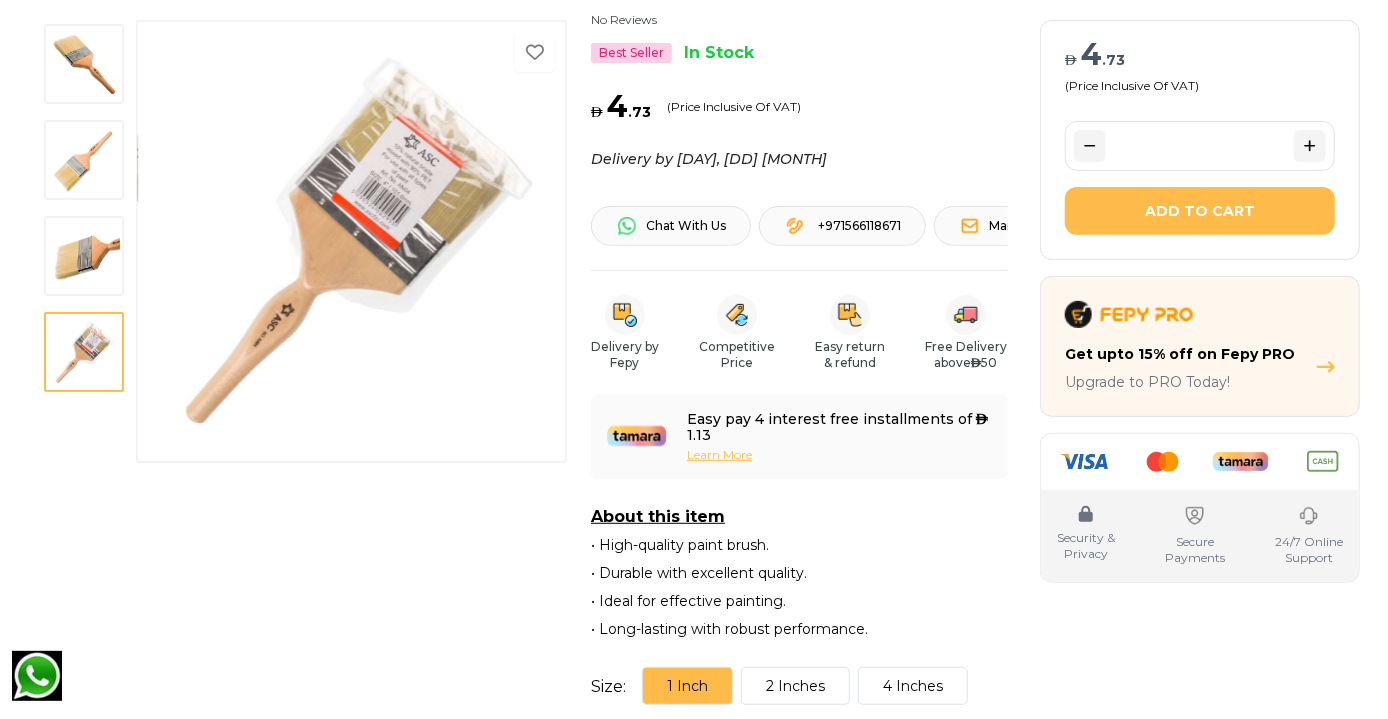 click on "Add to Cart" at bounding box center (1200, 211) 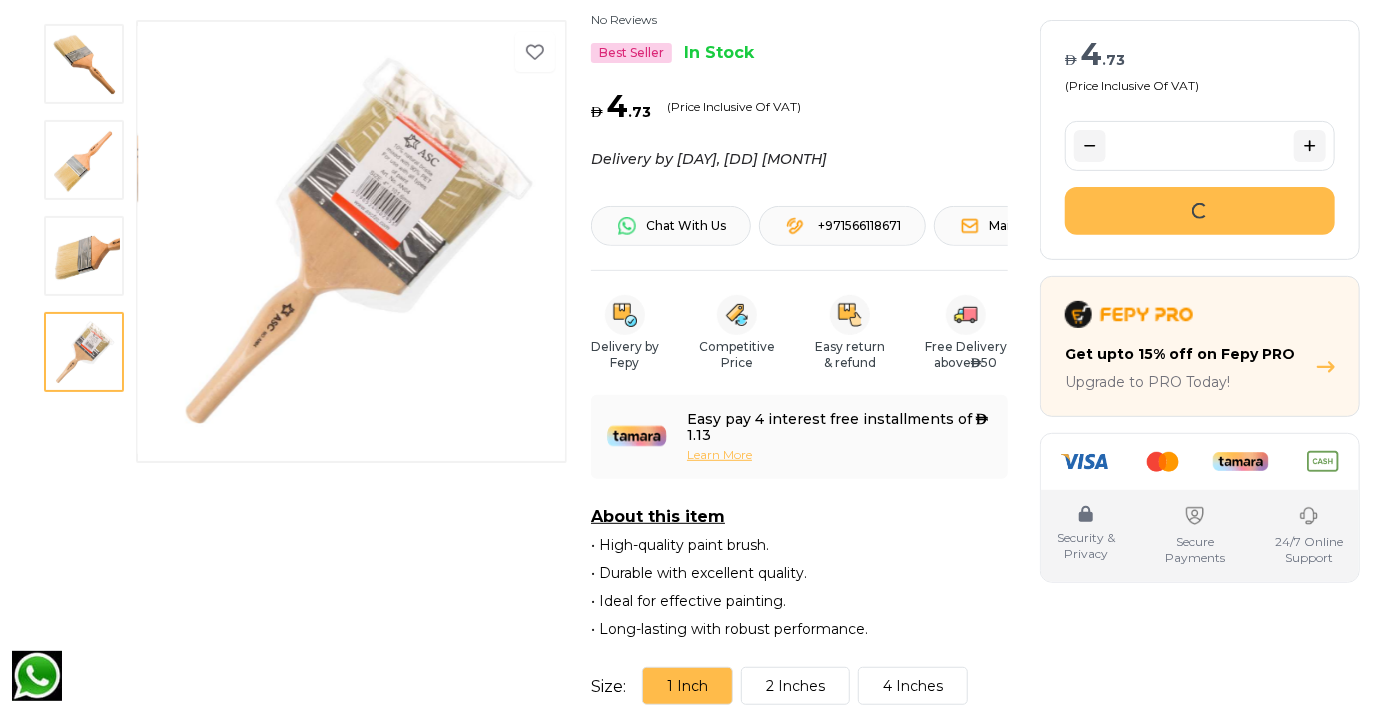 scroll, scrollTop: 0, scrollLeft: 0, axis: both 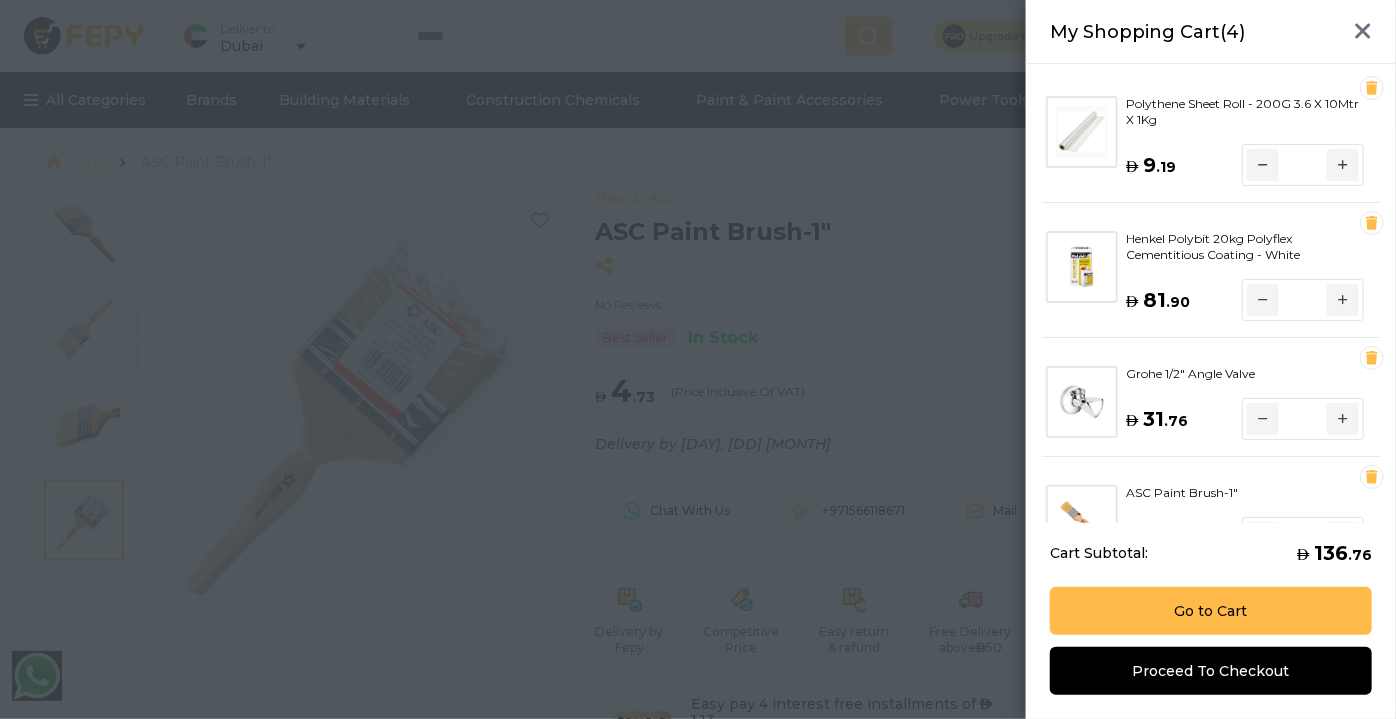 click at bounding box center (698, 359) 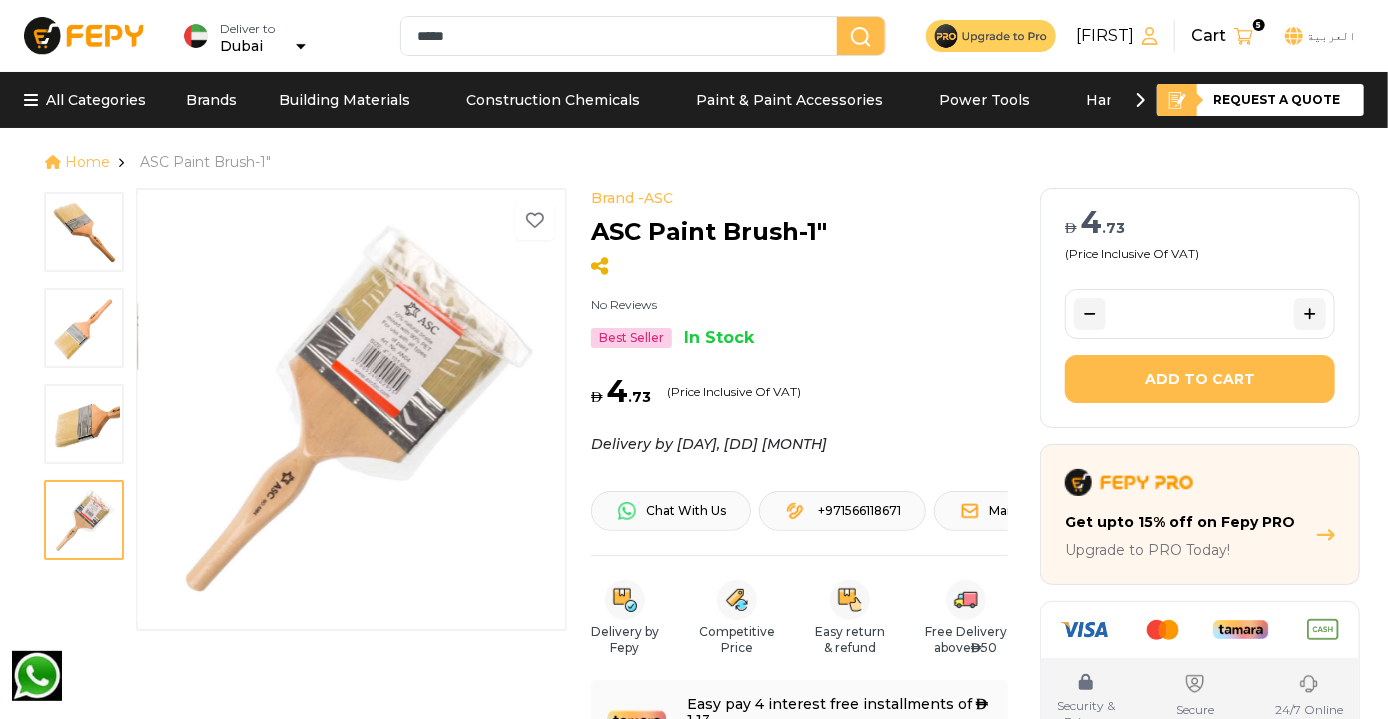 click on "*****" at bounding box center (623, 36) 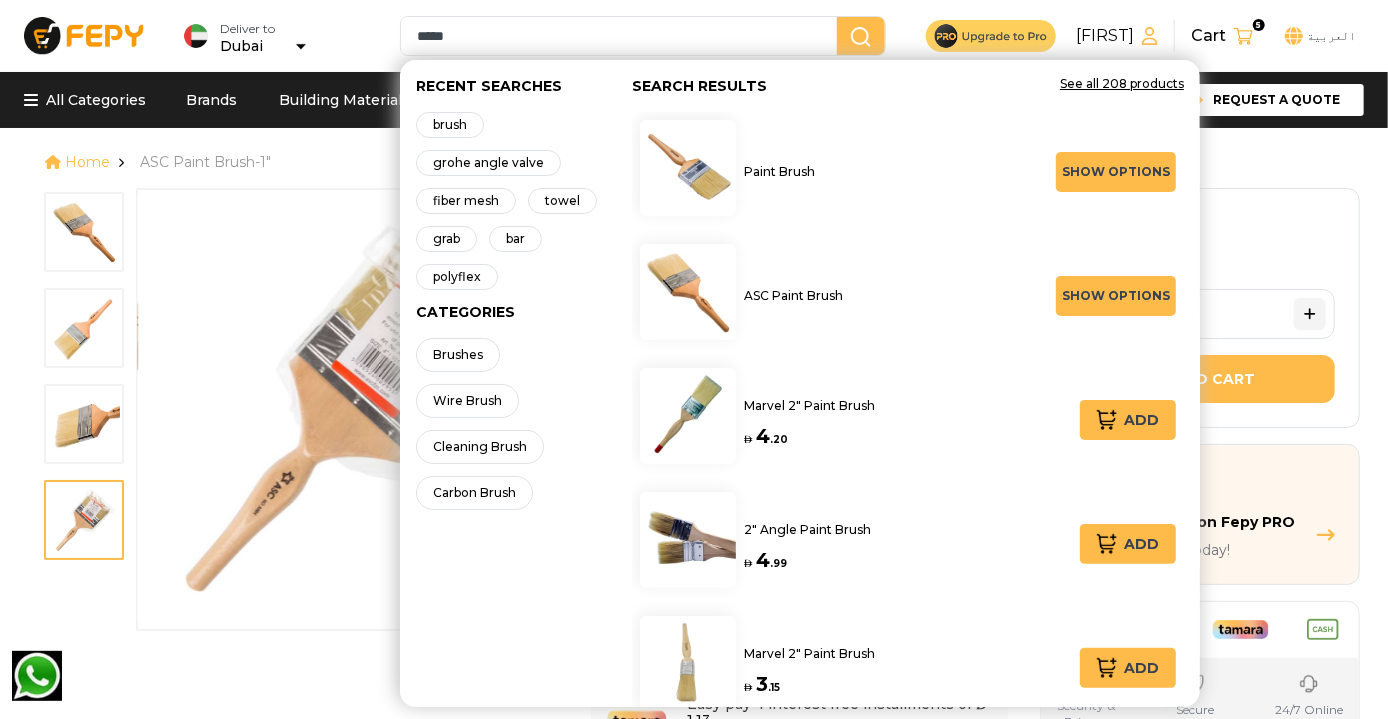 click on "*****" at bounding box center (623, 36) 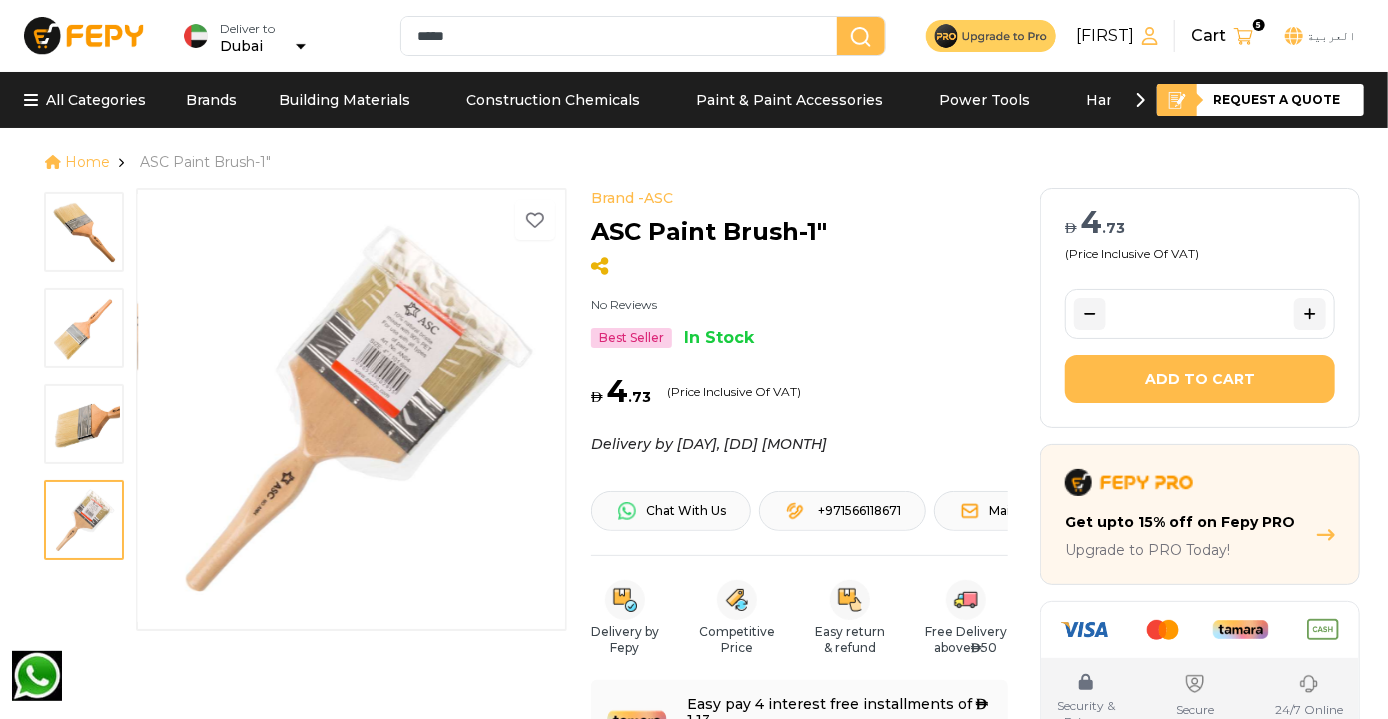 click at bounding box center [84, 35] 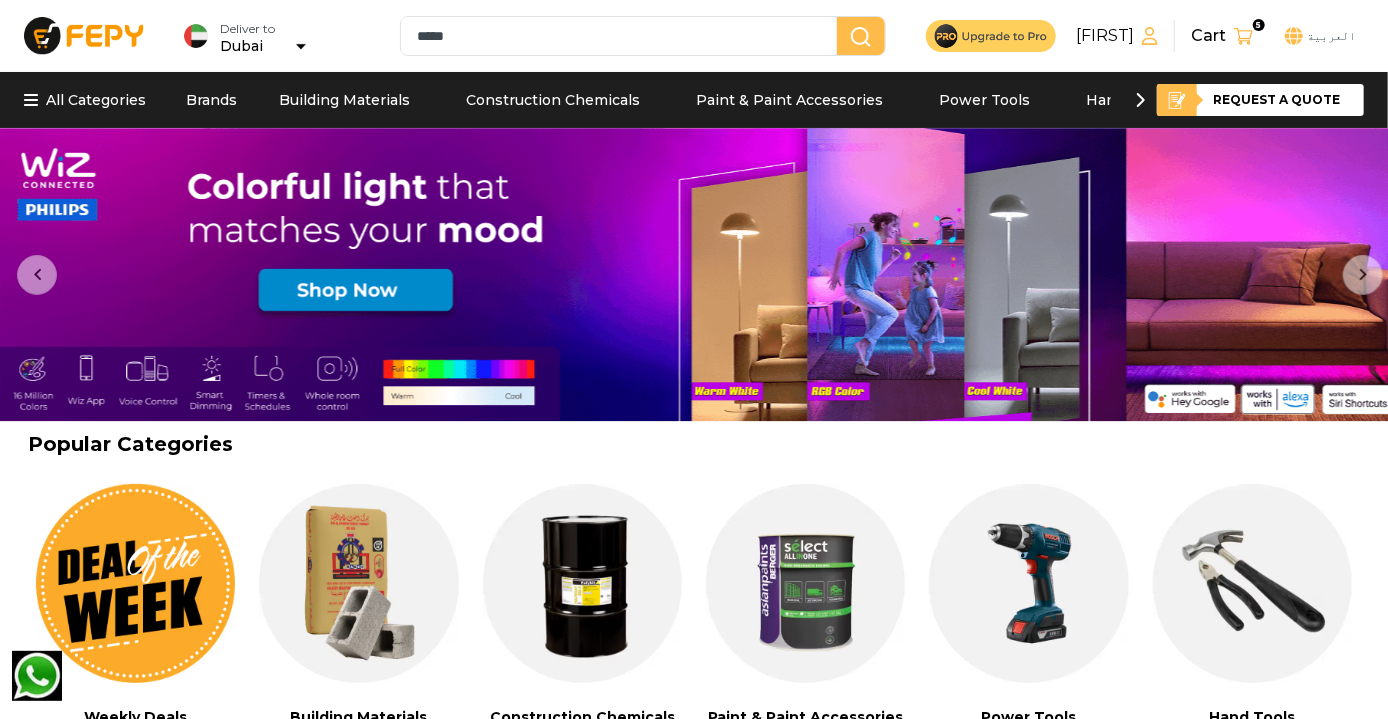 click on "*****" at bounding box center [623, 36] 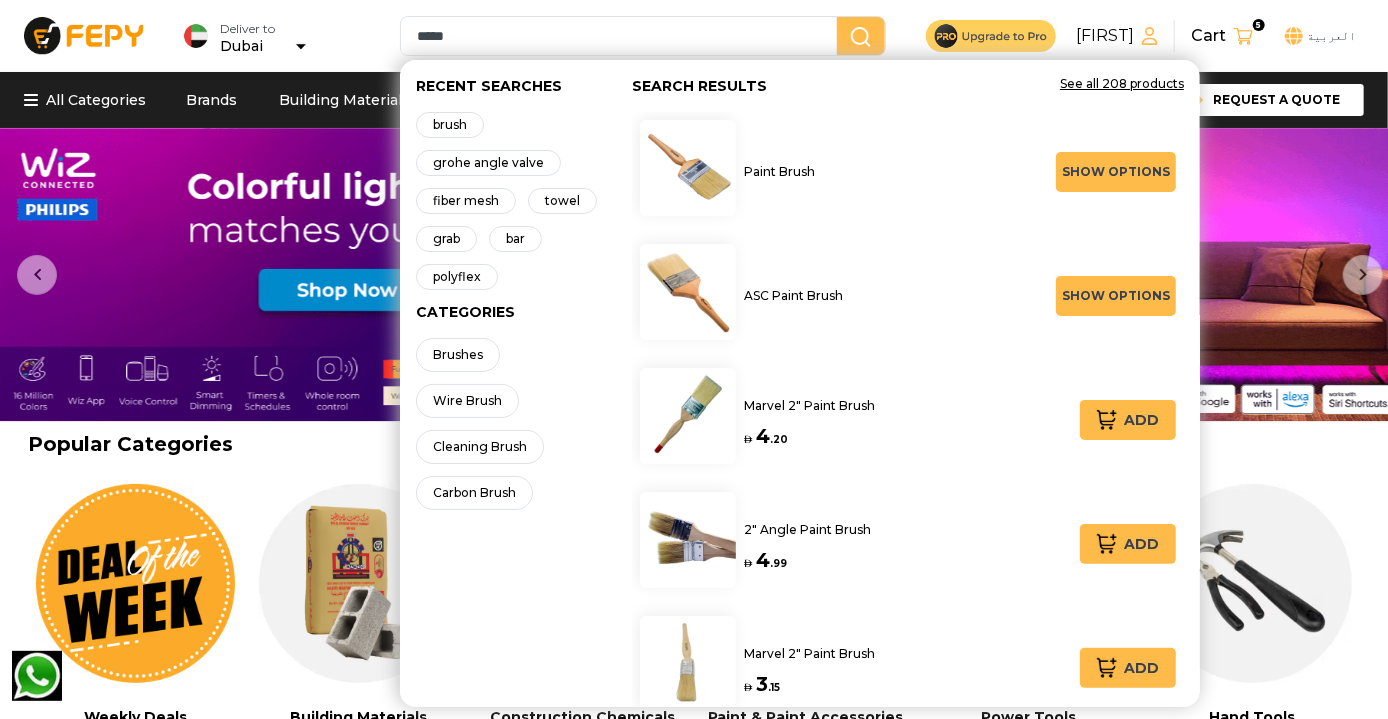 click on "*****" at bounding box center [623, 36] 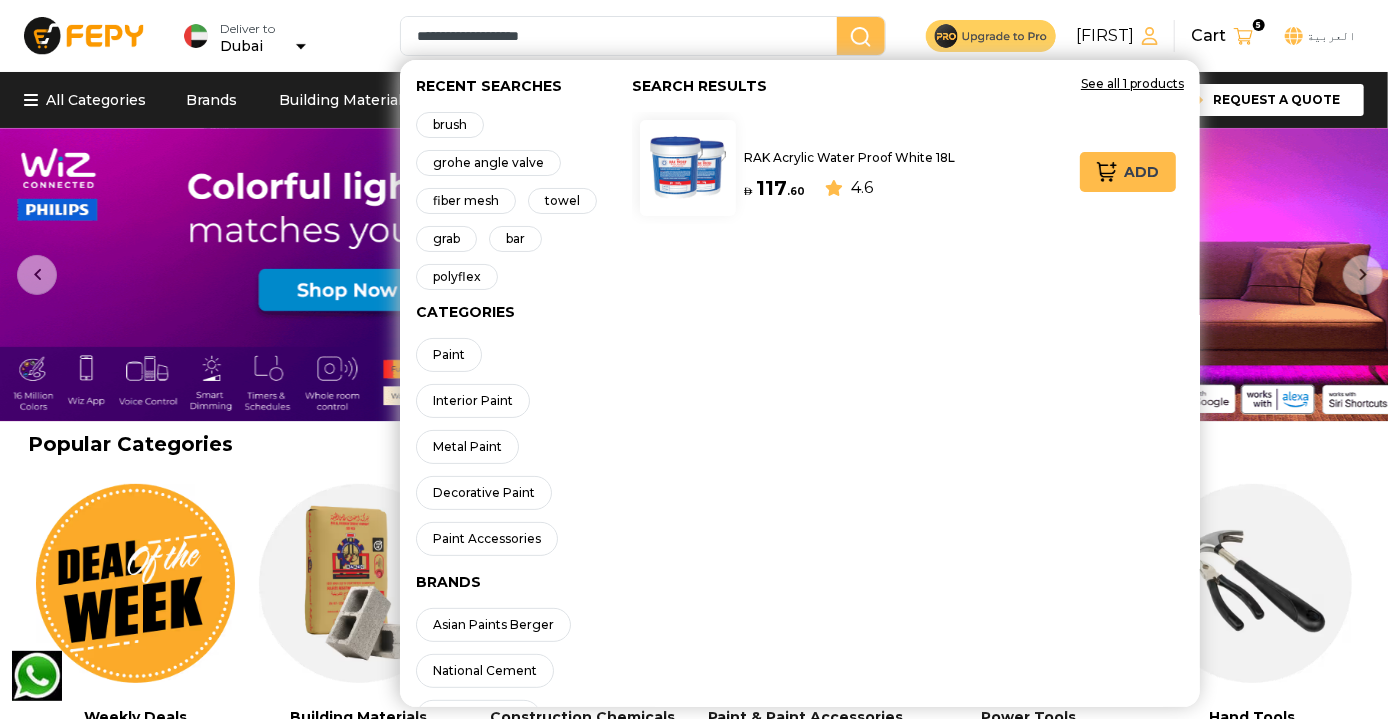 drag, startPoint x: 590, startPoint y: 43, endPoint x: 368, endPoint y: 41, distance: 222.009 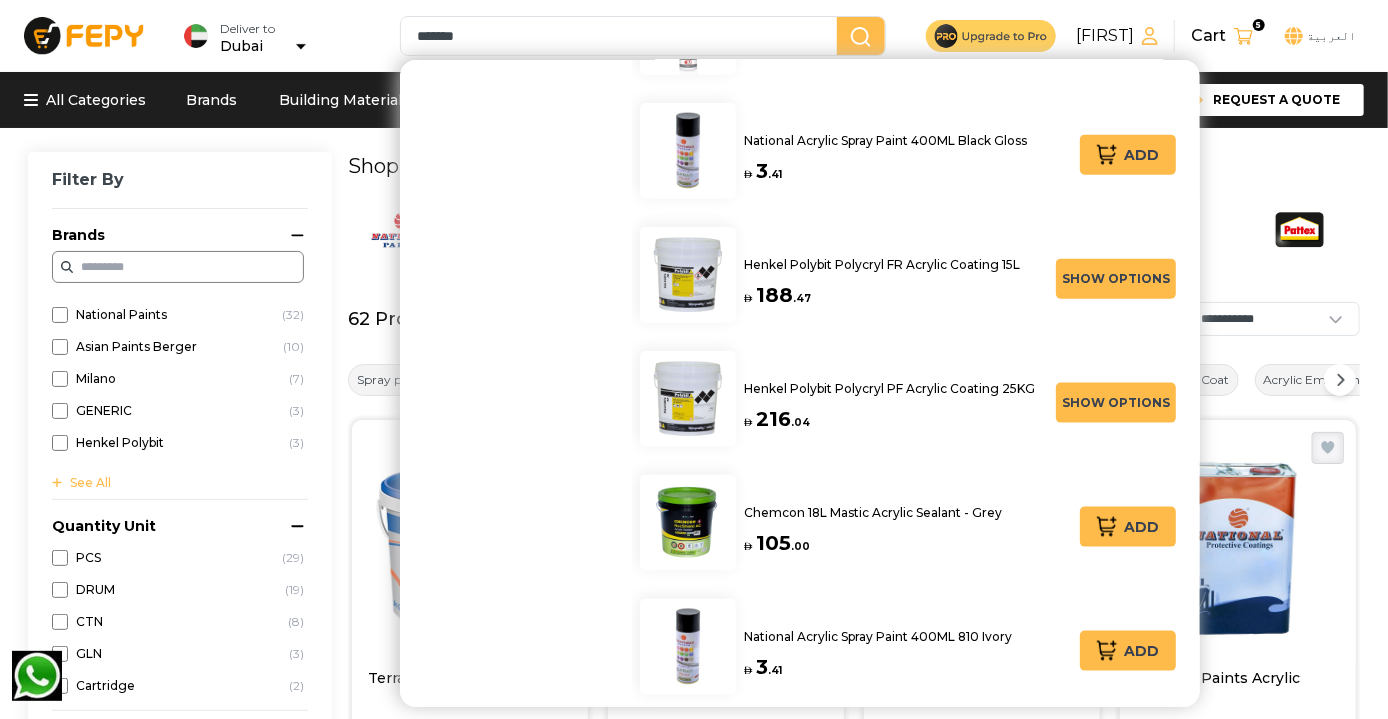 scroll, scrollTop: 1130, scrollLeft: 0, axis: vertical 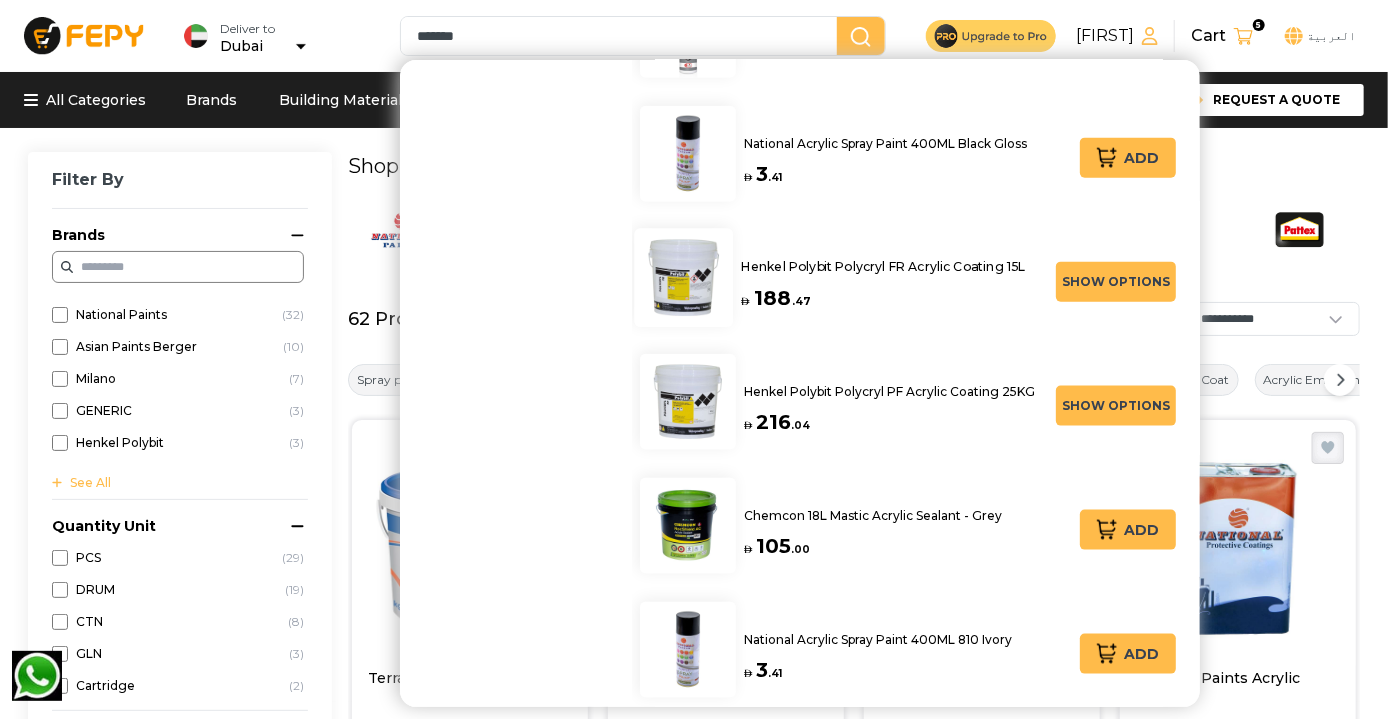 click on "Henkel Polybit Polycryl FR Acrylic Coating 15L" at bounding box center (883, 267) 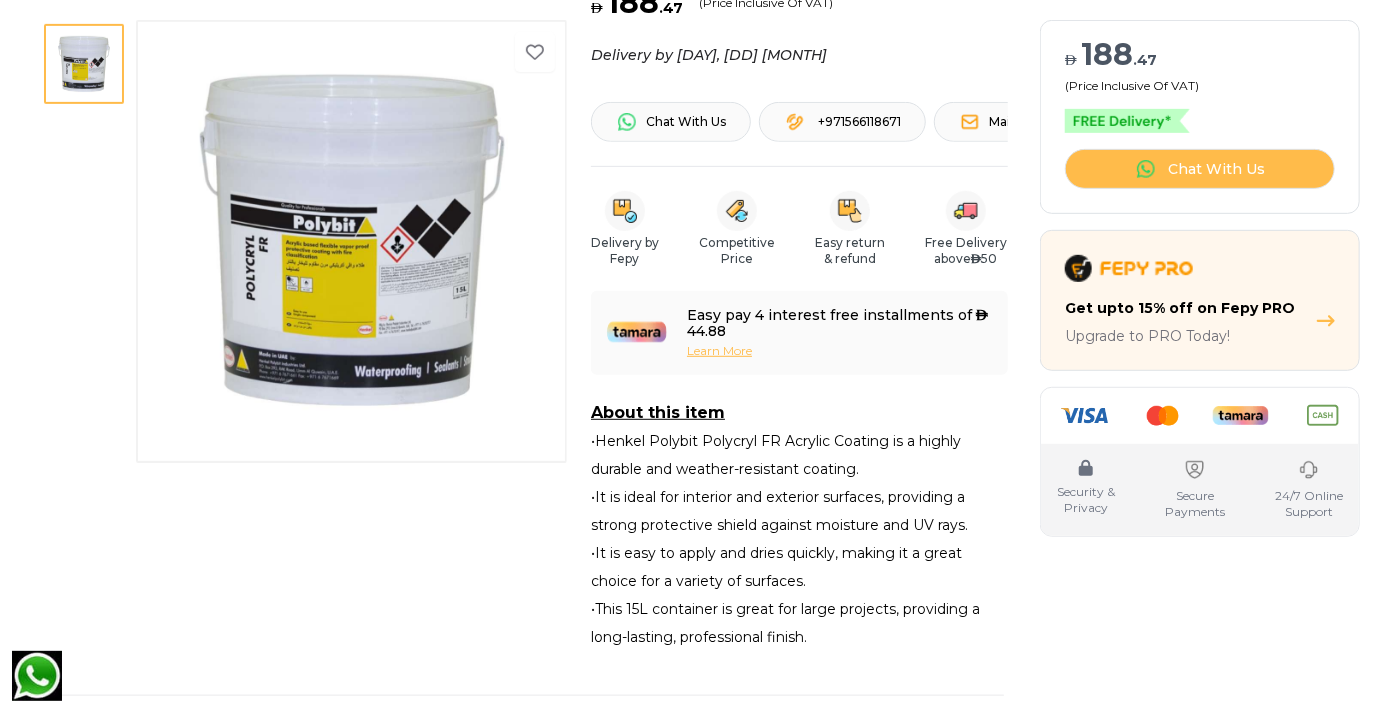 scroll, scrollTop: 0, scrollLeft: 0, axis: both 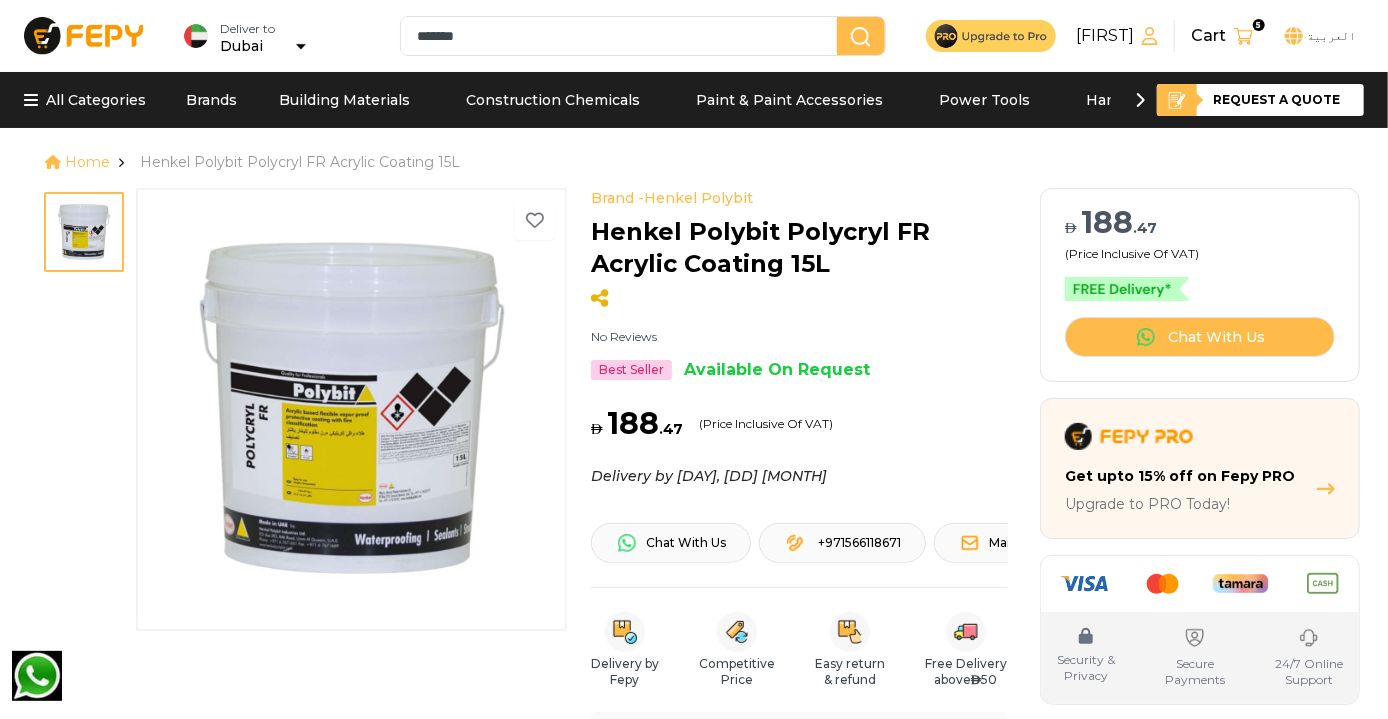 click on "Henkel Polybit Polycryl FR Acrylic Coating 15L" at bounding box center (799, 248) 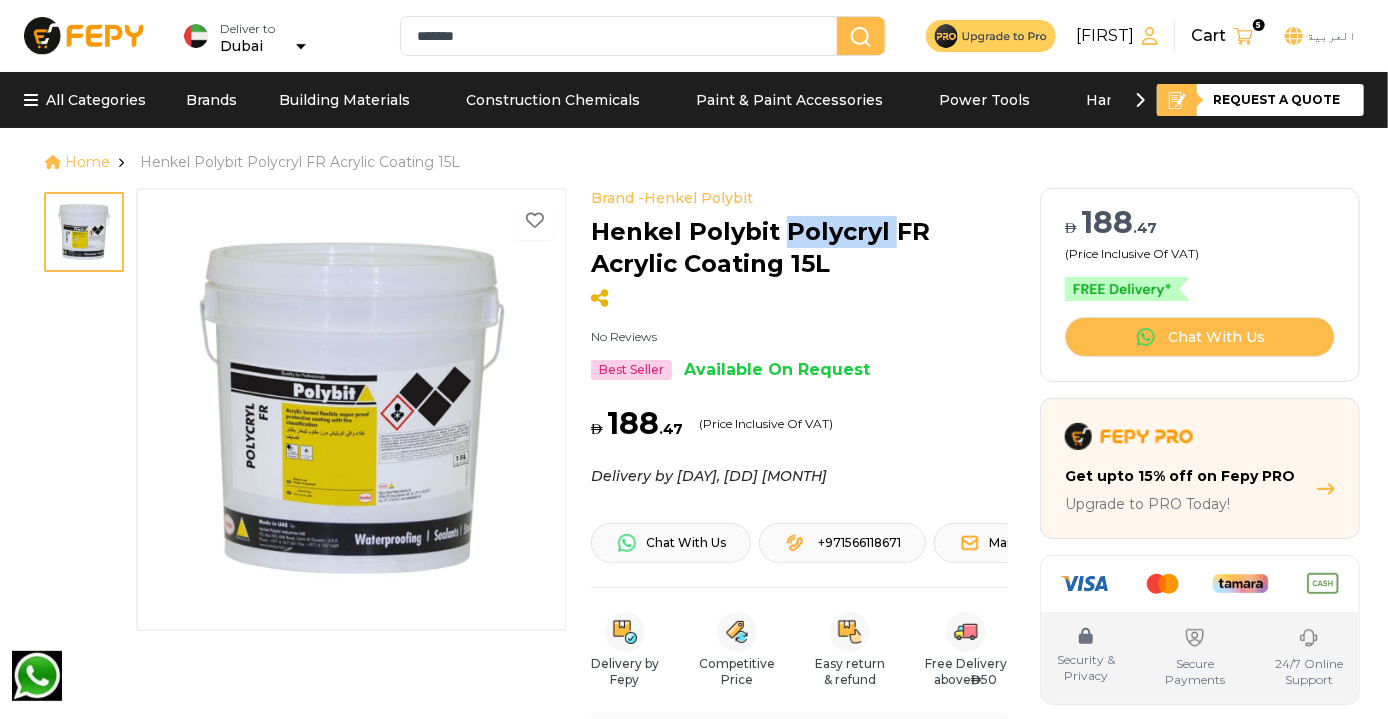 click on "Henkel Polybit Polycryl FR Acrylic Coating 15L" at bounding box center [799, 248] 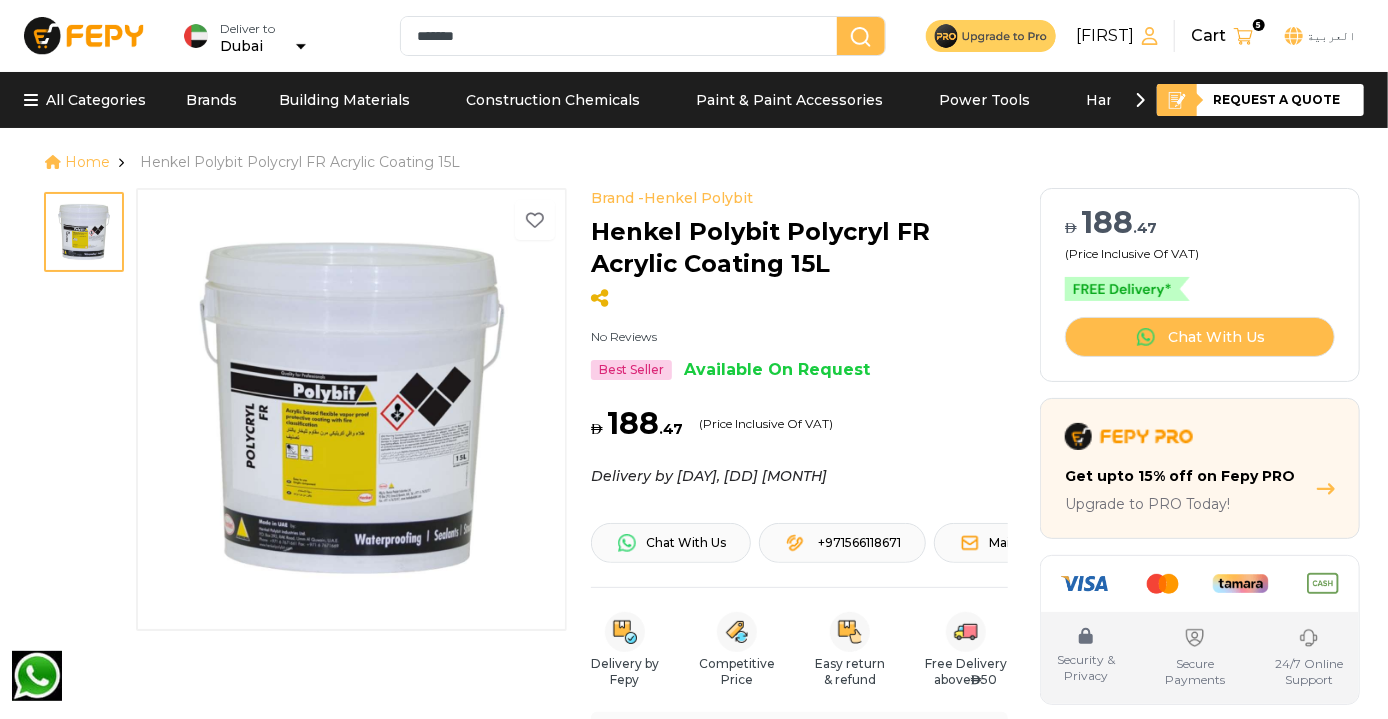click on "*******" at bounding box center (623, 36) 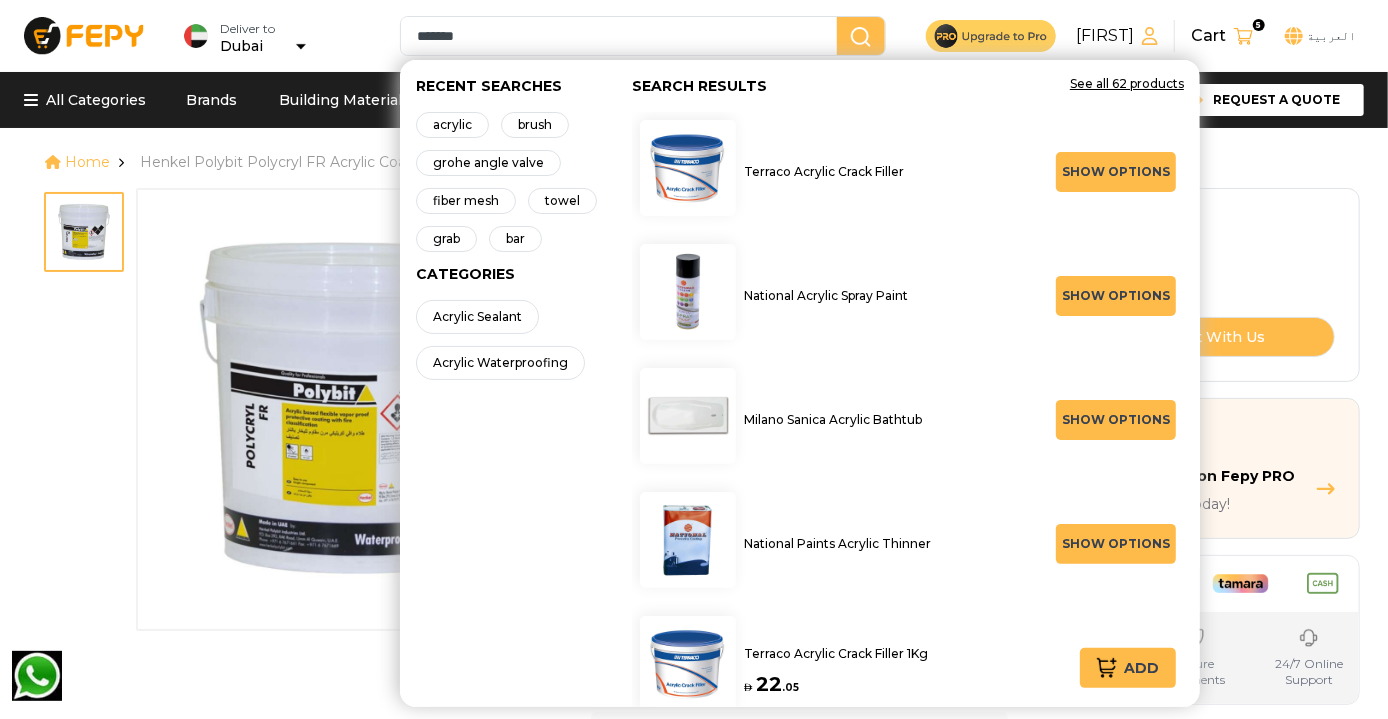click on "*******" at bounding box center [623, 36] 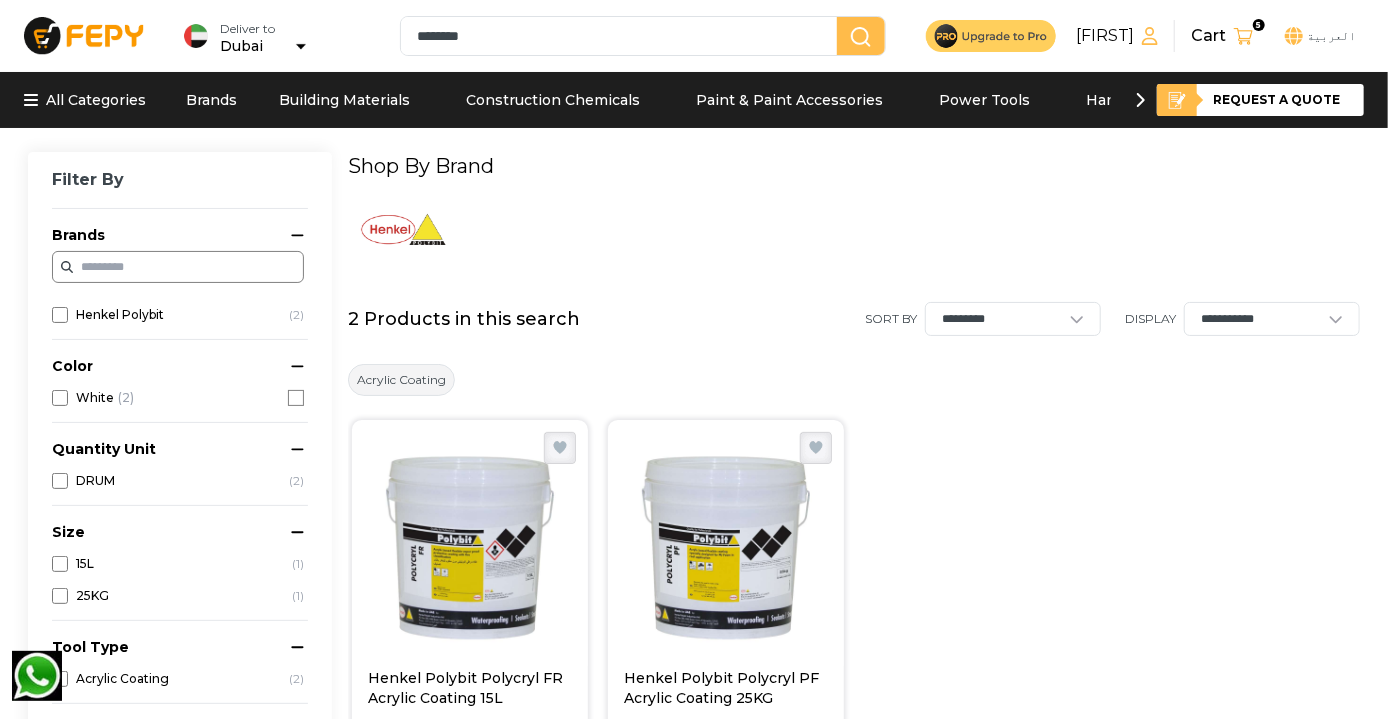 click on "[TIME]   [TIME]     [DD]-[MM]-[YYYY]   [CURRENCY] [PRICE]   [CURRENCY] [PRICE]" at bounding box center [854, 636] 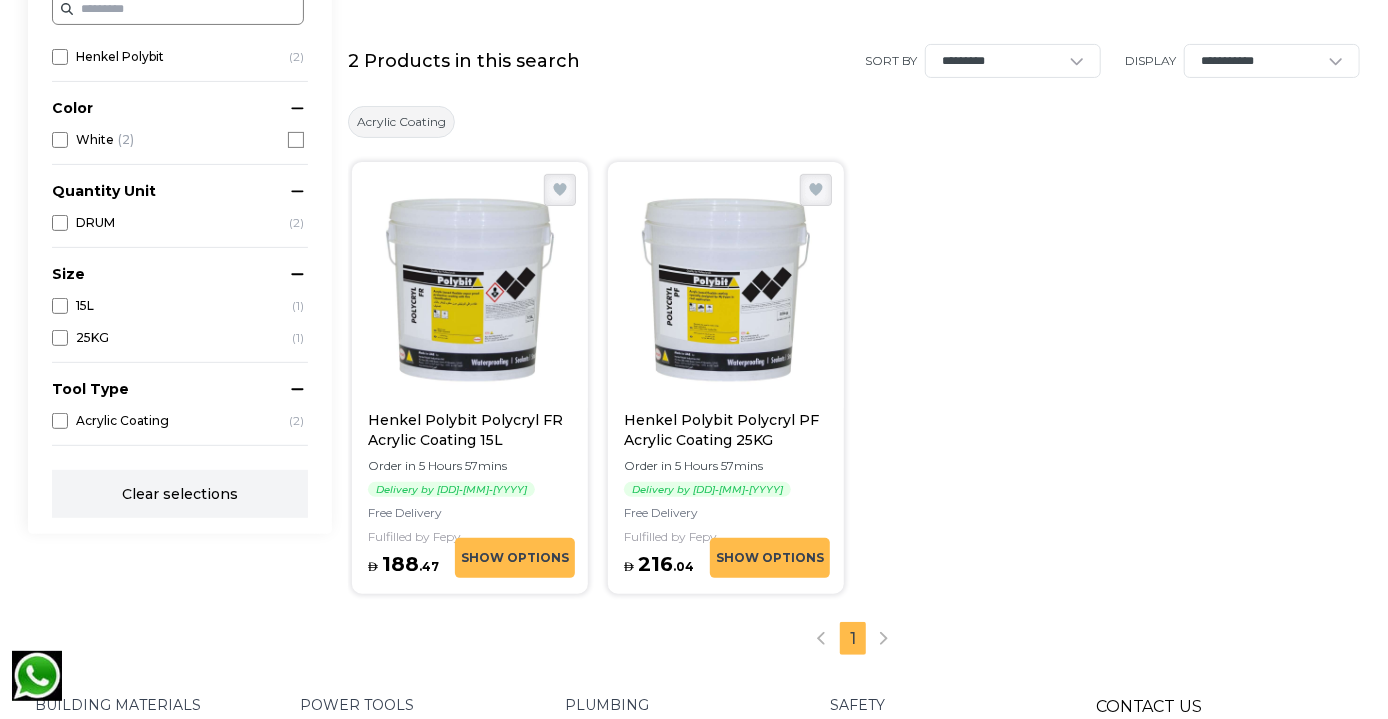 scroll, scrollTop: 272, scrollLeft: 0, axis: vertical 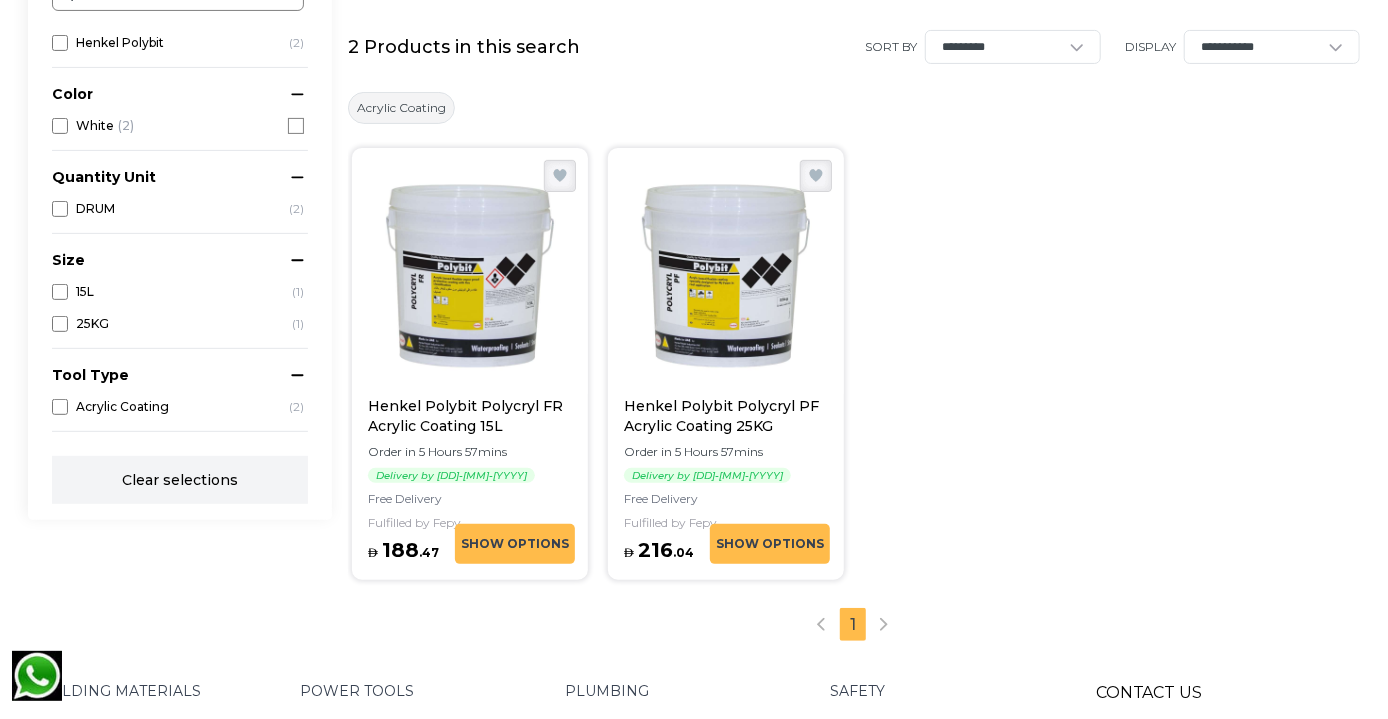 click at bounding box center [726, 276] 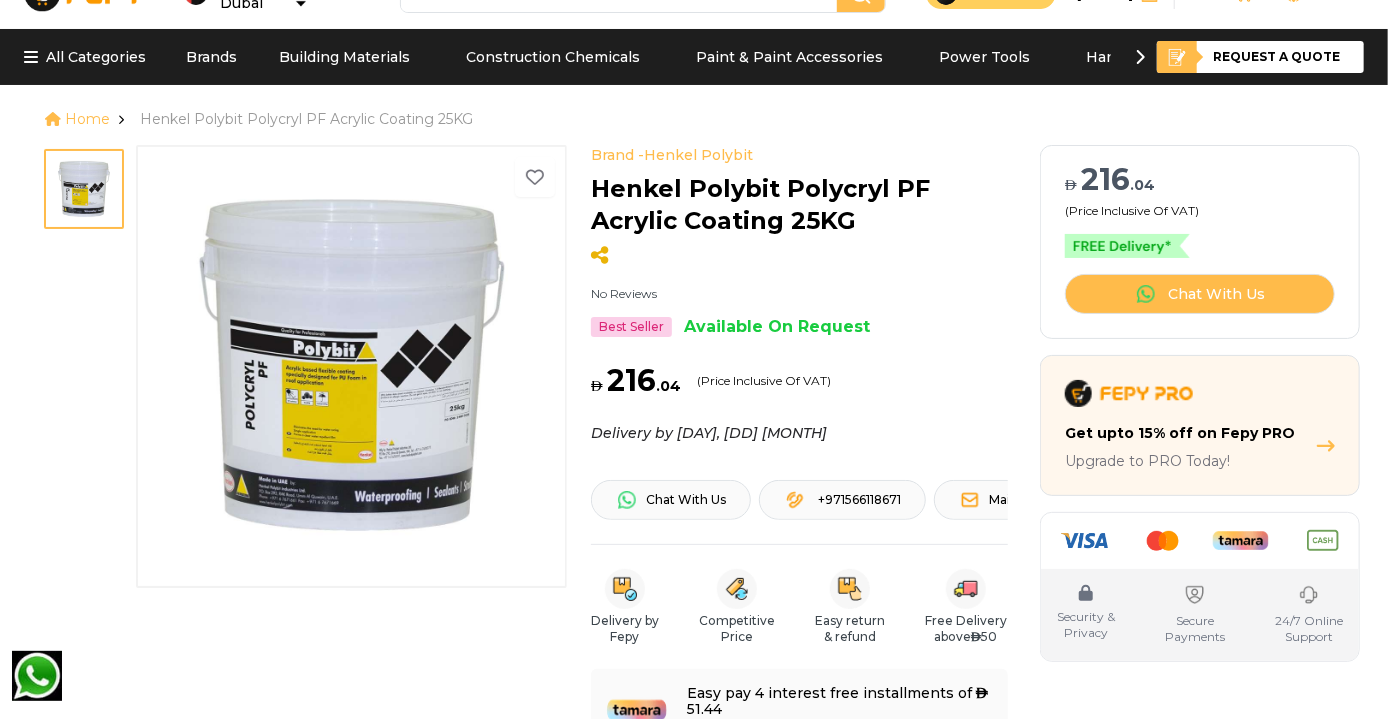 scroll, scrollTop: 36, scrollLeft: 0, axis: vertical 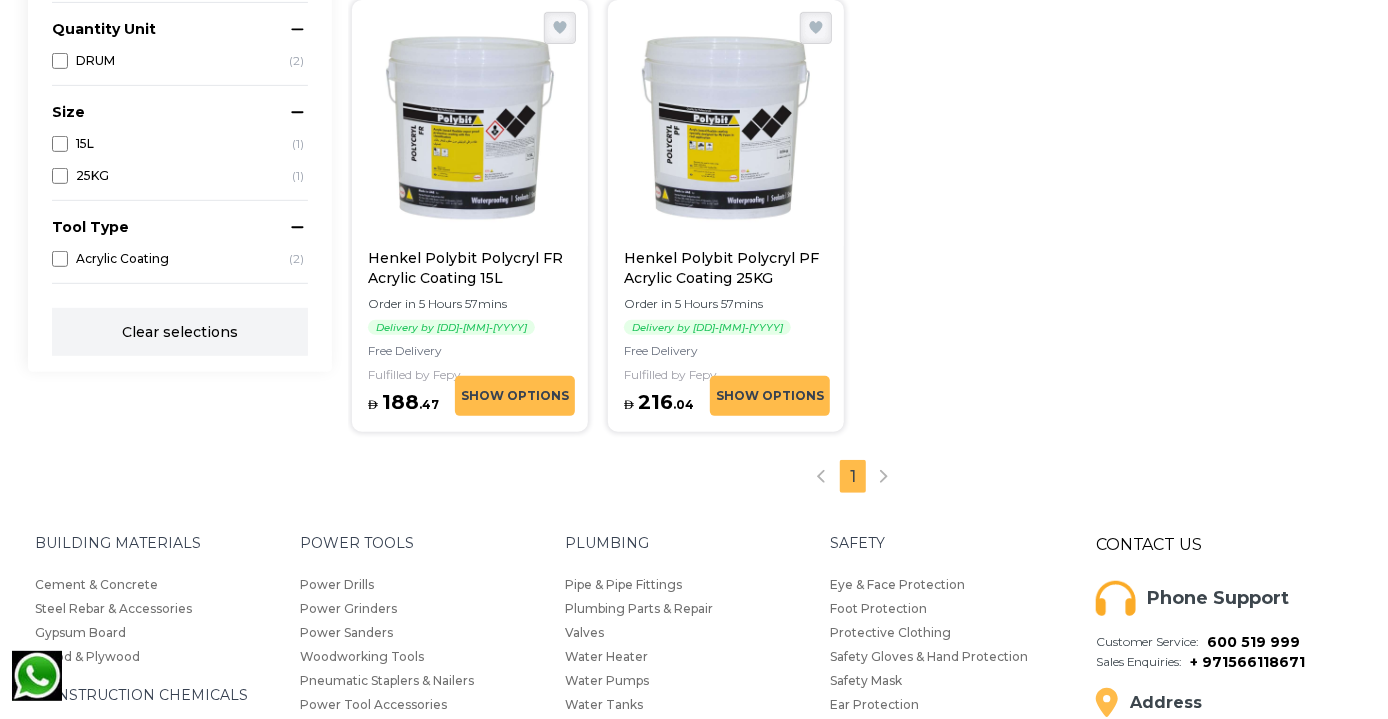 click on "Show Options" at bounding box center (770, 396) 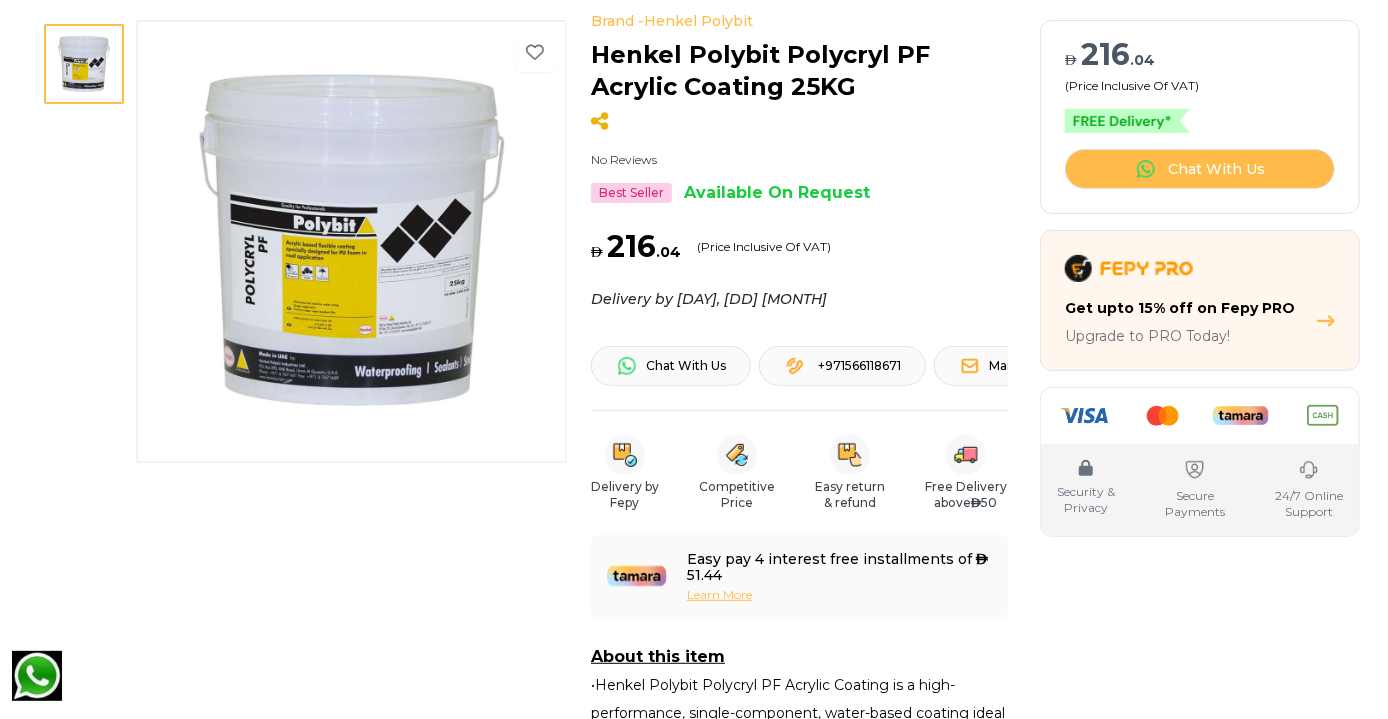 scroll, scrollTop: 0, scrollLeft: 0, axis: both 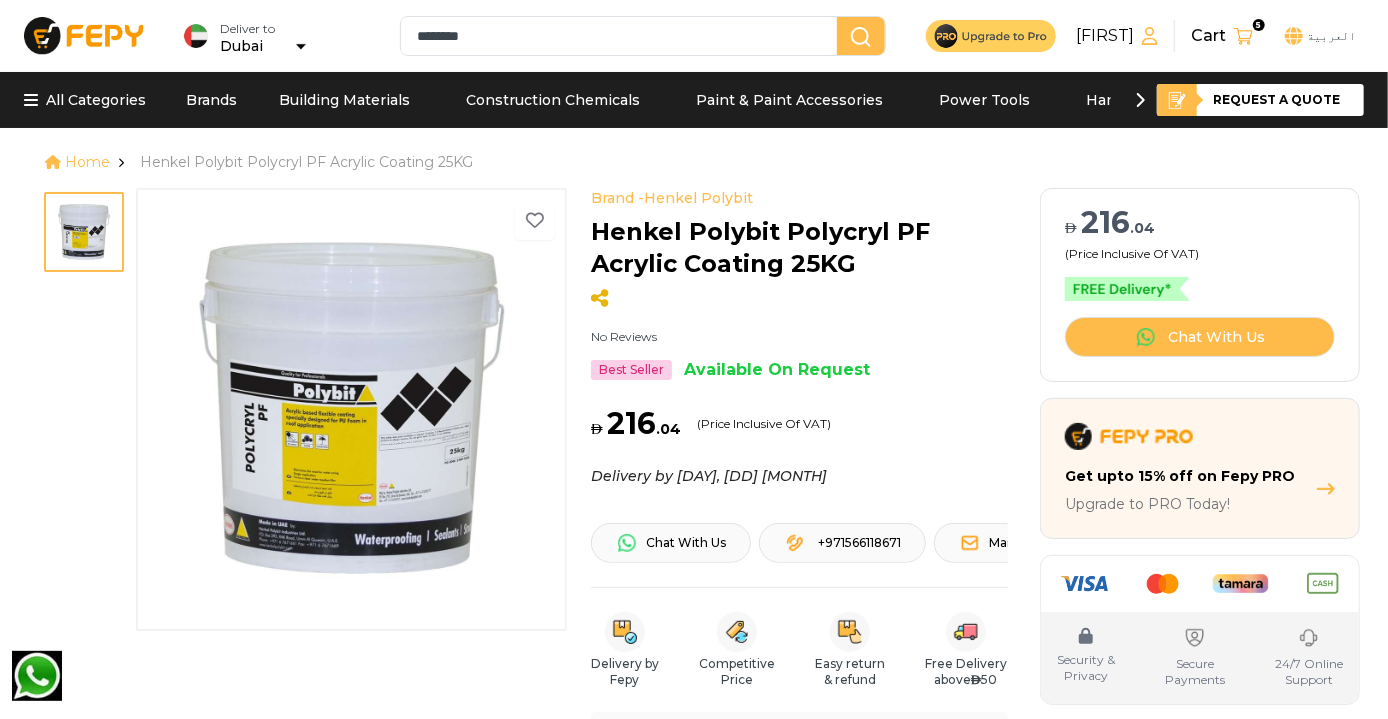 click on "********" at bounding box center [623, 36] 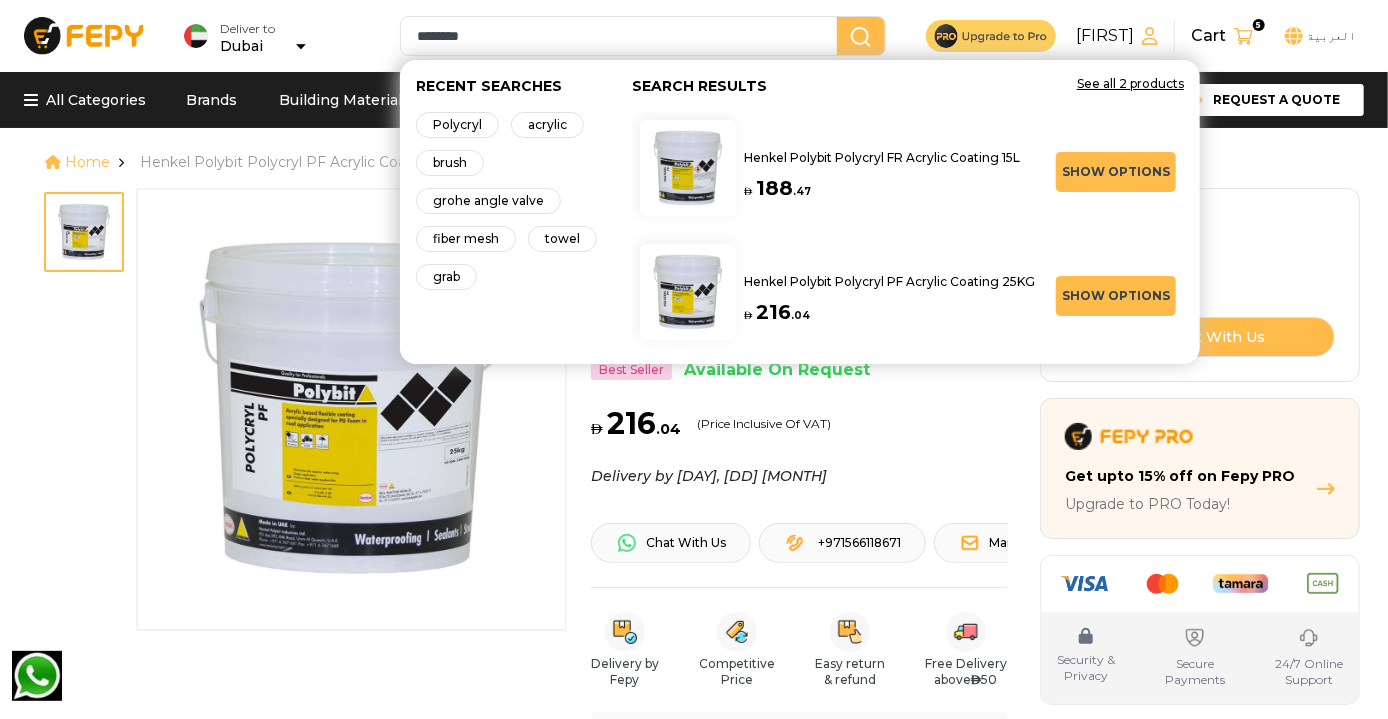 click on "********" at bounding box center (623, 36) 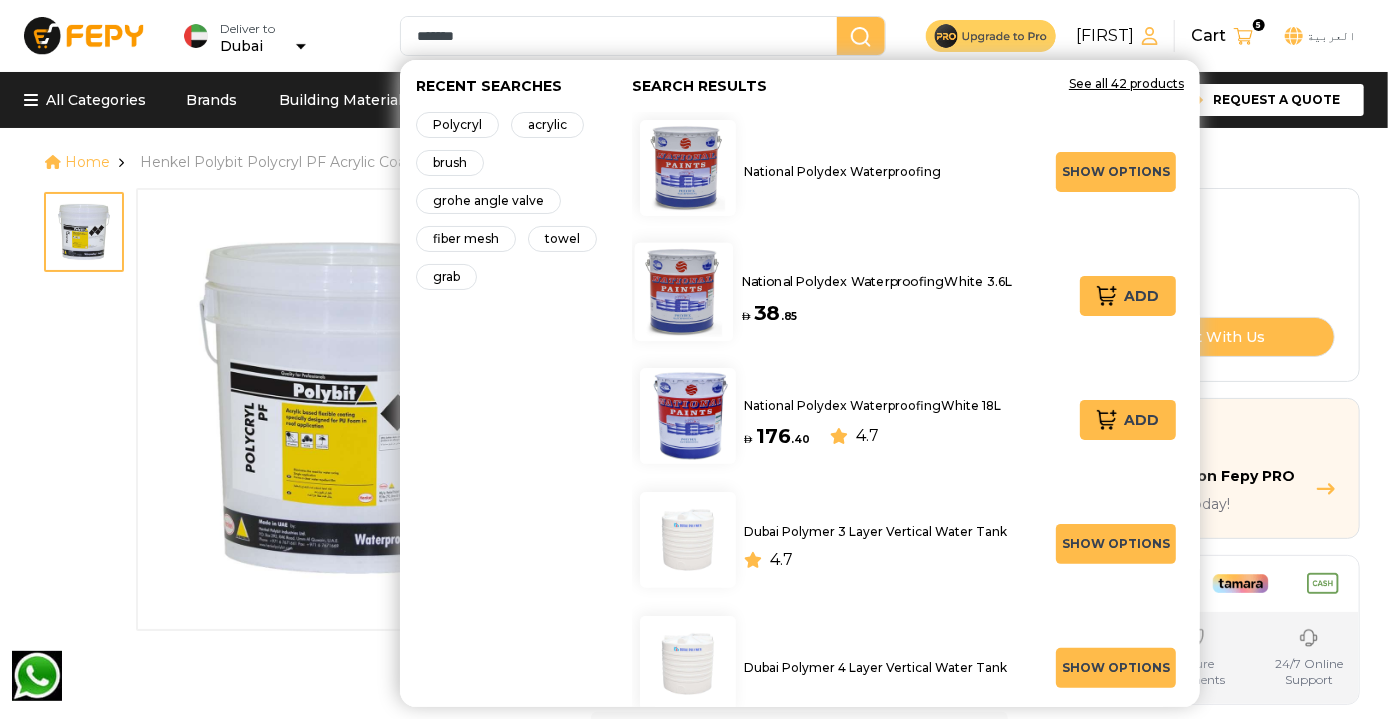 click on "National Polydex WaterproofingWhite  3.6L" at bounding box center (877, 281) 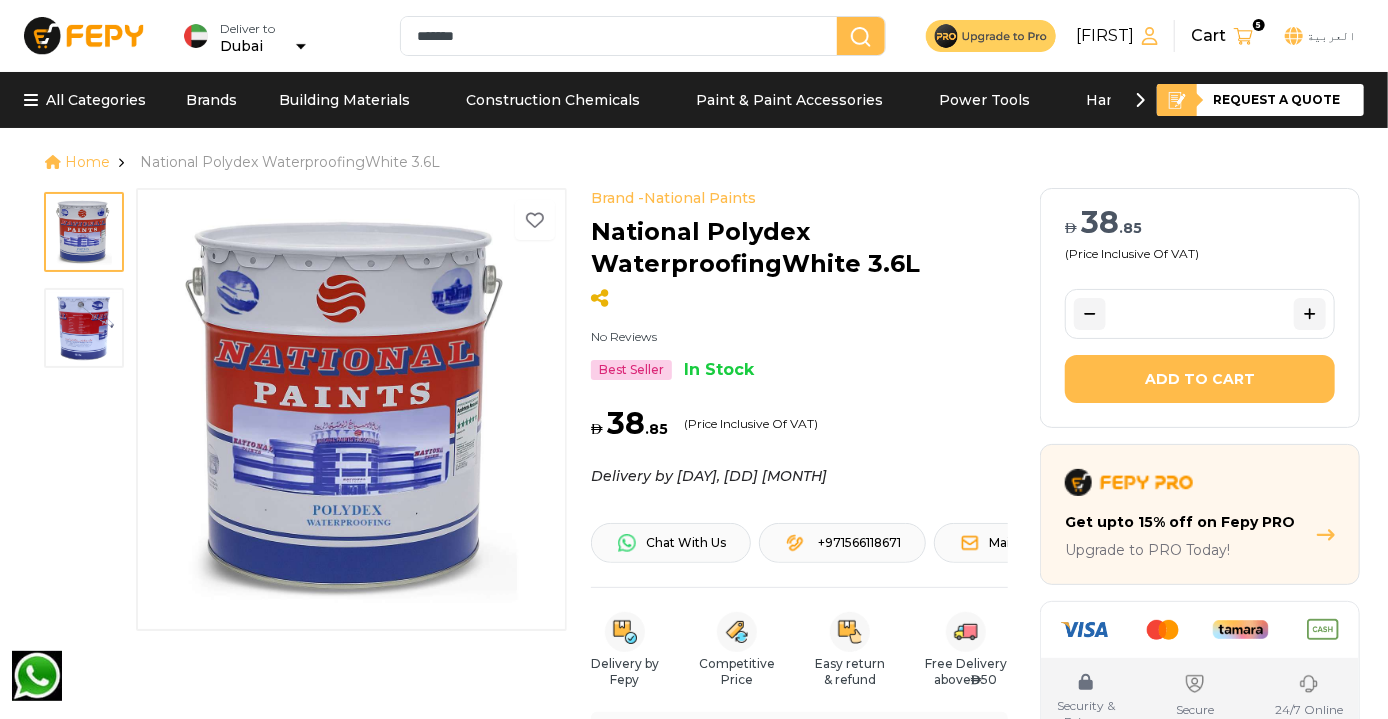 click at bounding box center (84, 328) 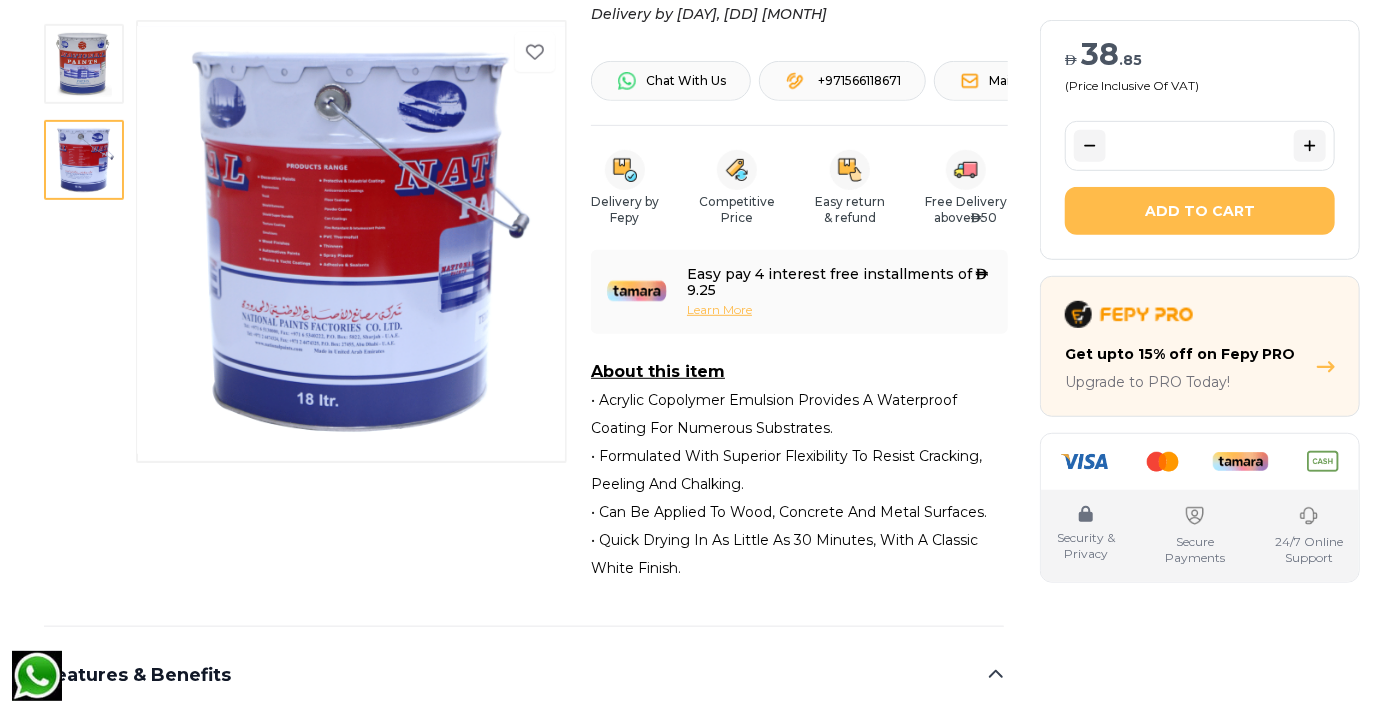 scroll, scrollTop: 464, scrollLeft: 0, axis: vertical 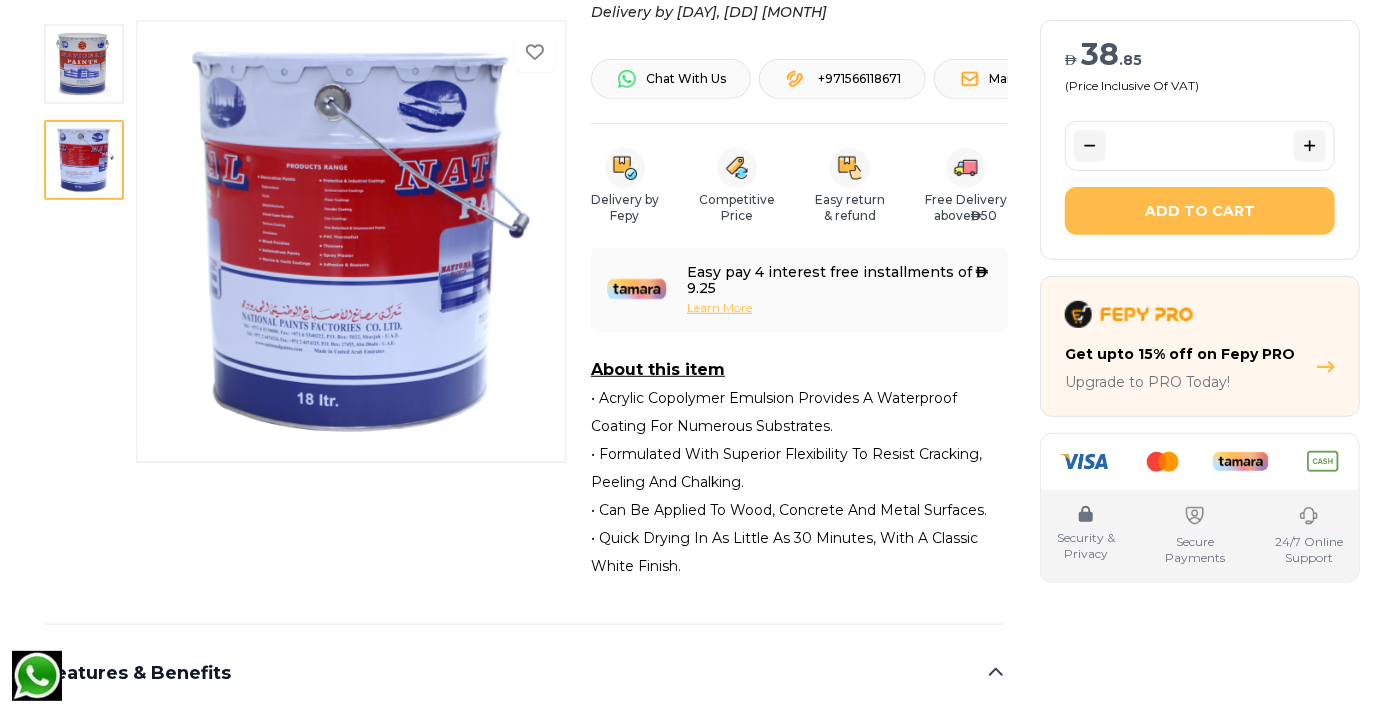 click on "• Acrylic Copolymer Emulsion Provides A Waterproof Coating For Numerous Substrates. • Formulated With Superior Flexibility To Resist Cracking, Peeling And Chalking. • Can Be Applied To Wood, Concrete And Metal Surfaces. • Quick Drying In As Little As 30 Minutes, With A Classic White Finish." at bounding box center (799, 482) 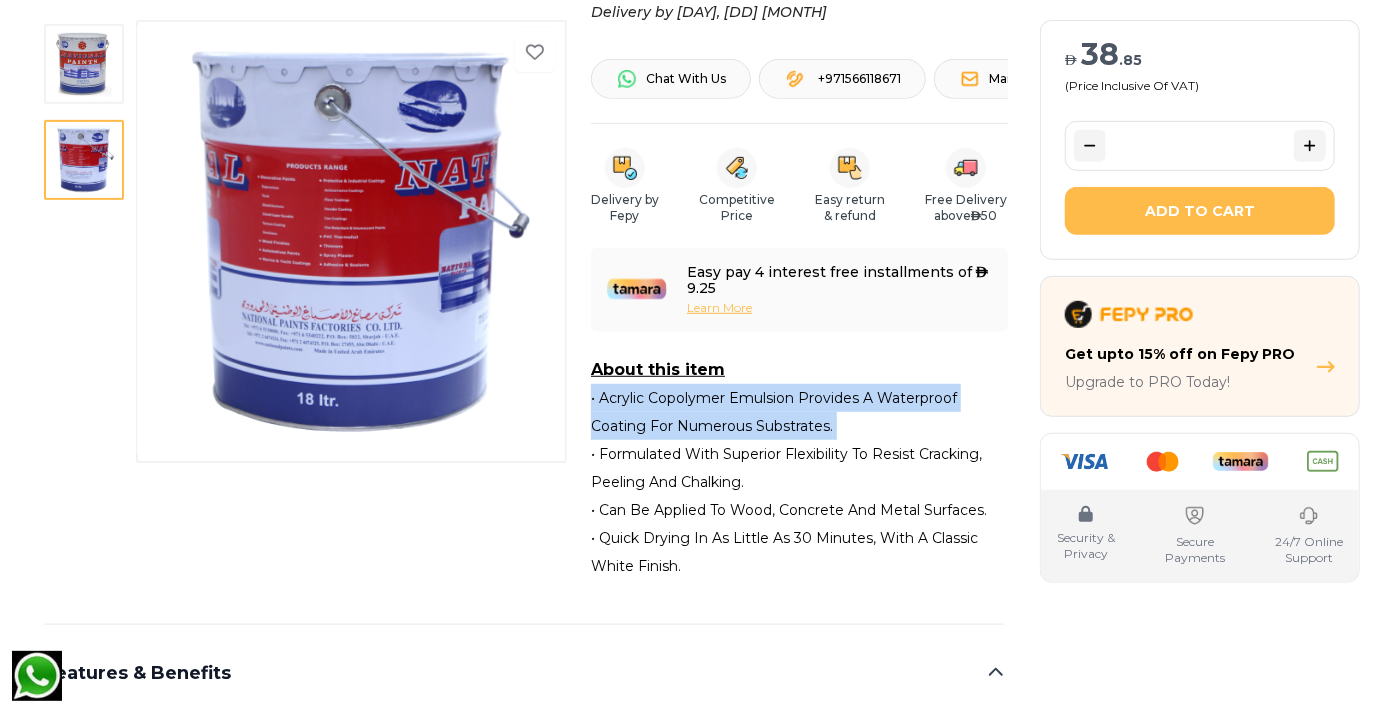 click on "• Acrylic Copolymer Emulsion Provides A Waterproof Coating For Numerous Substrates. • Formulated With Superior Flexibility To Resist Cracking, Peeling And Chalking. • Can Be Applied To Wood, Concrete And Metal Surfaces. • Quick Drying In As Little As 30 Minutes, With A Classic White Finish." at bounding box center [799, 482] 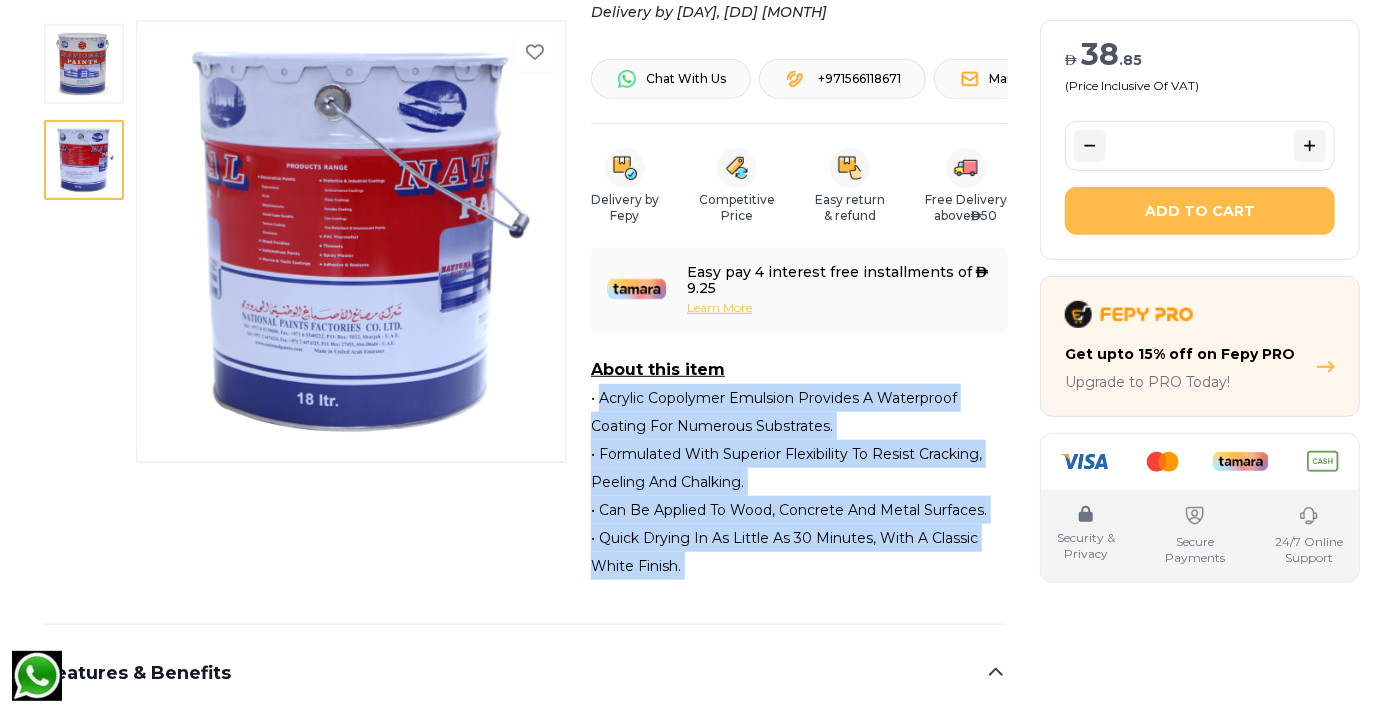 drag, startPoint x: 888, startPoint y: 414, endPoint x: 849, endPoint y: 531, distance: 123.32883 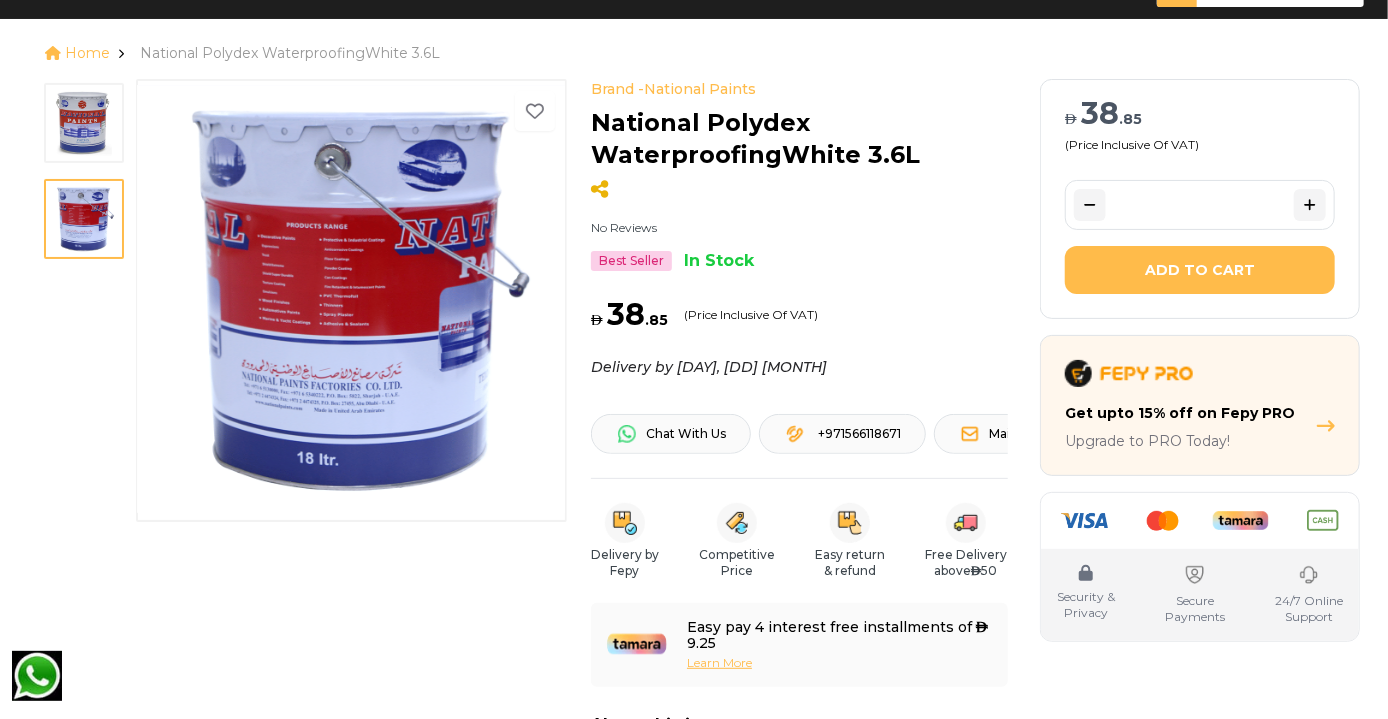 scroll, scrollTop: 109, scrollLeft: 0, axis: vertical 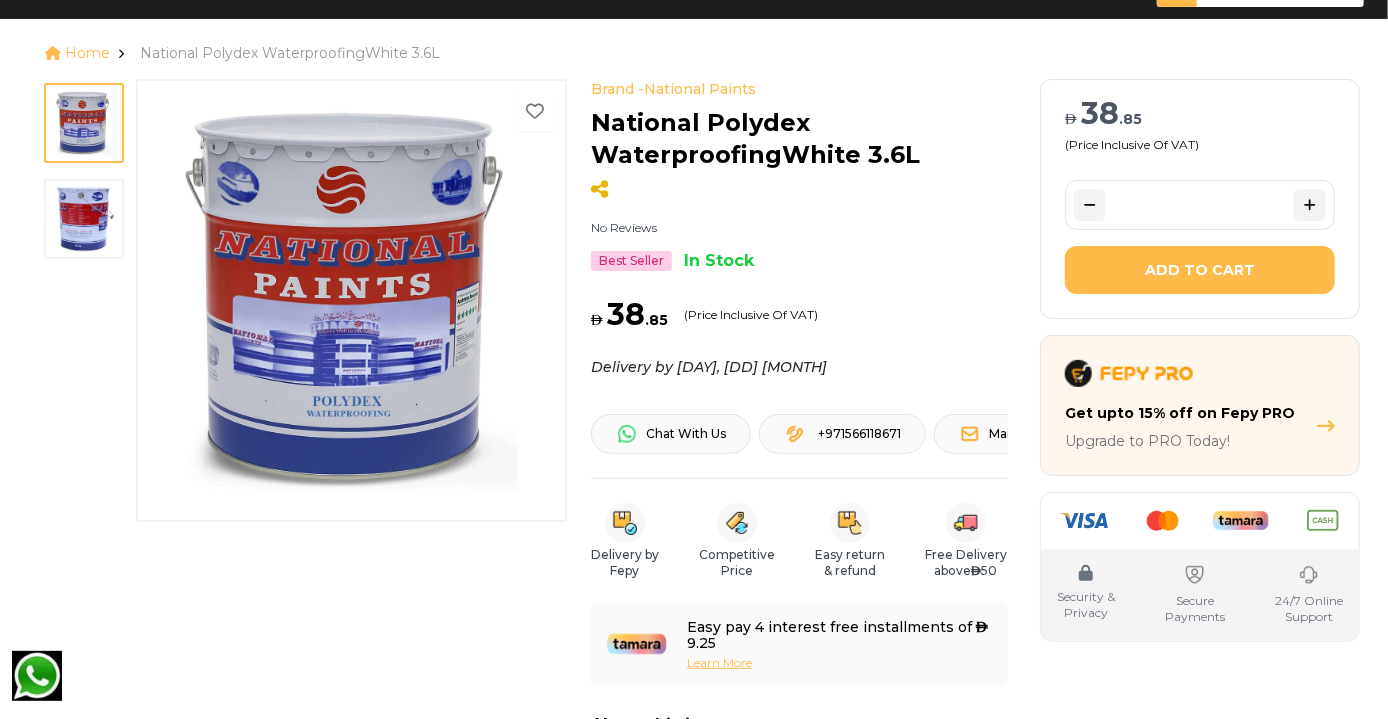 click on "Add to Cart" at bounding box center [1200, 270] 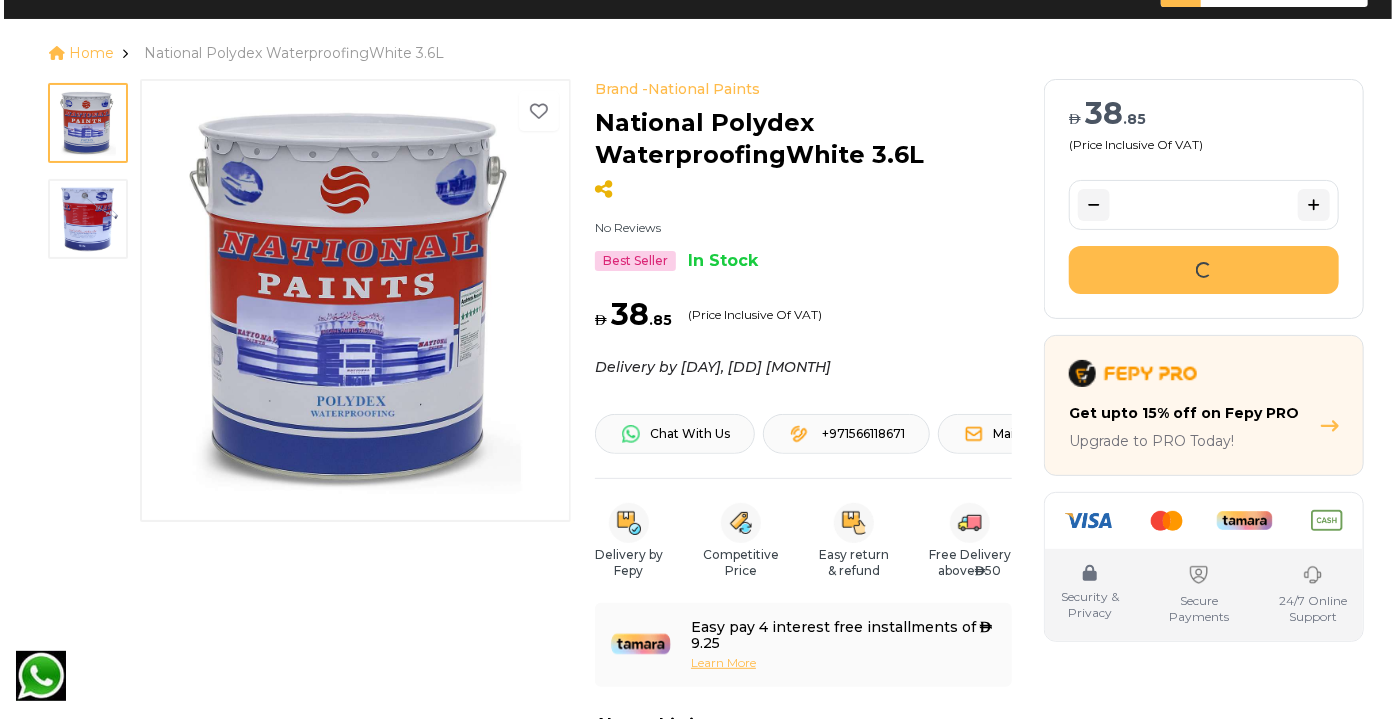 scroll, scrollTop: 0, scrollLeft: 0, axis: both 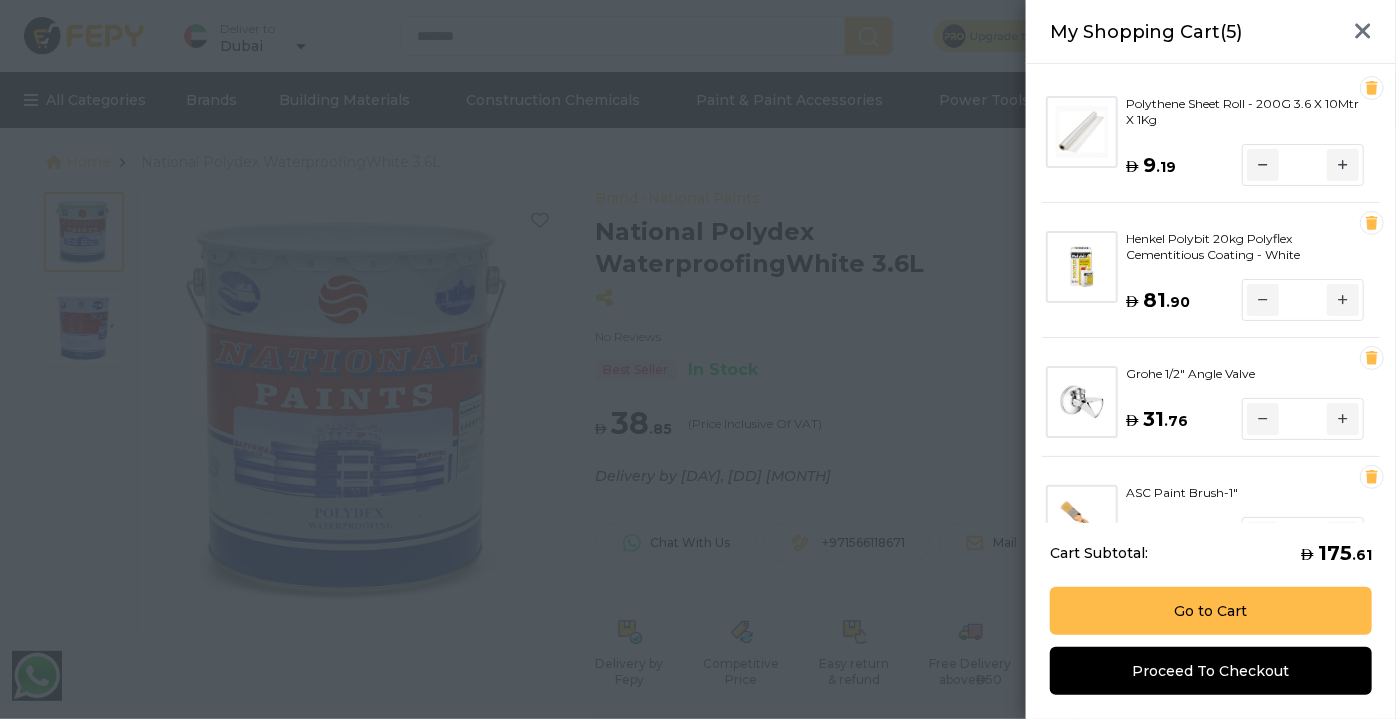 click on "Polythene Sheet Roll - 200G 3.6 X 10Mtr X 1Kg" at bounding box center [1245, 112] 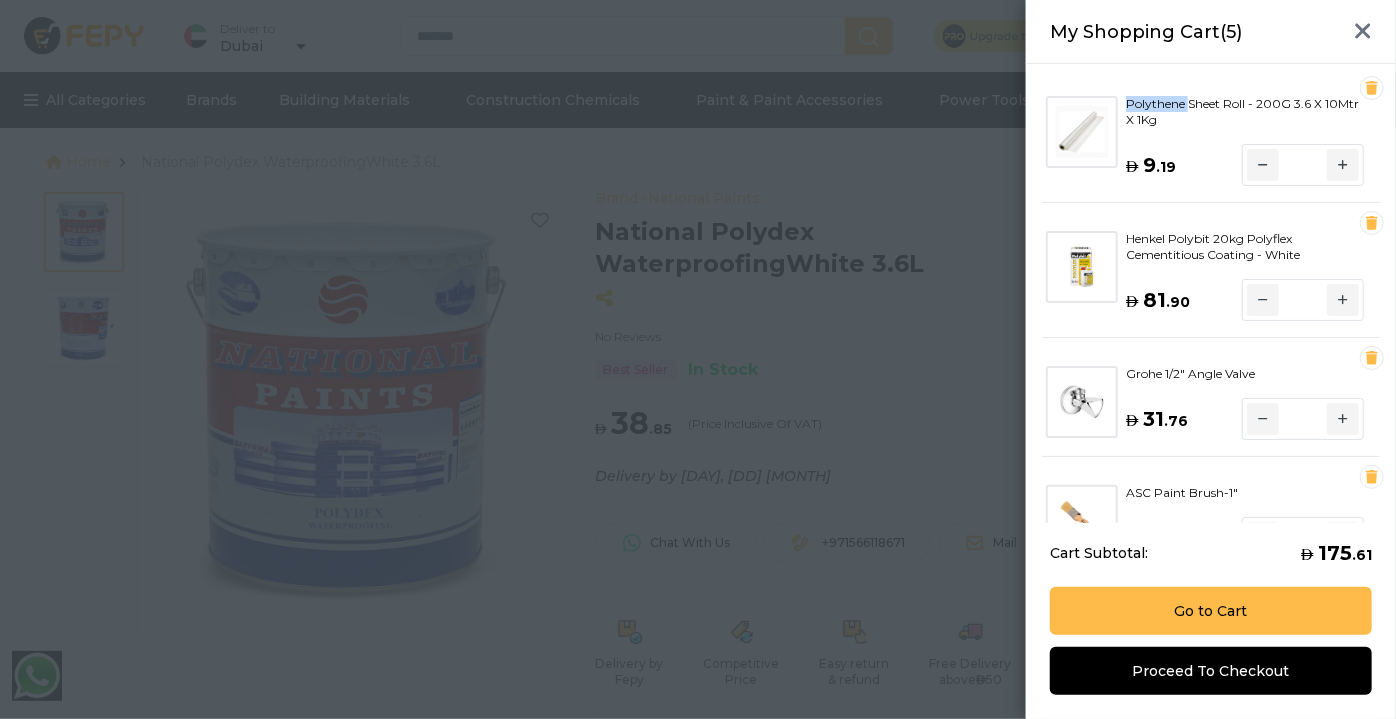 click on "Polythene Sheet Roll - 200G 3.6 X 10Mtr X 1Kg" at bounding box center (1245, 112) 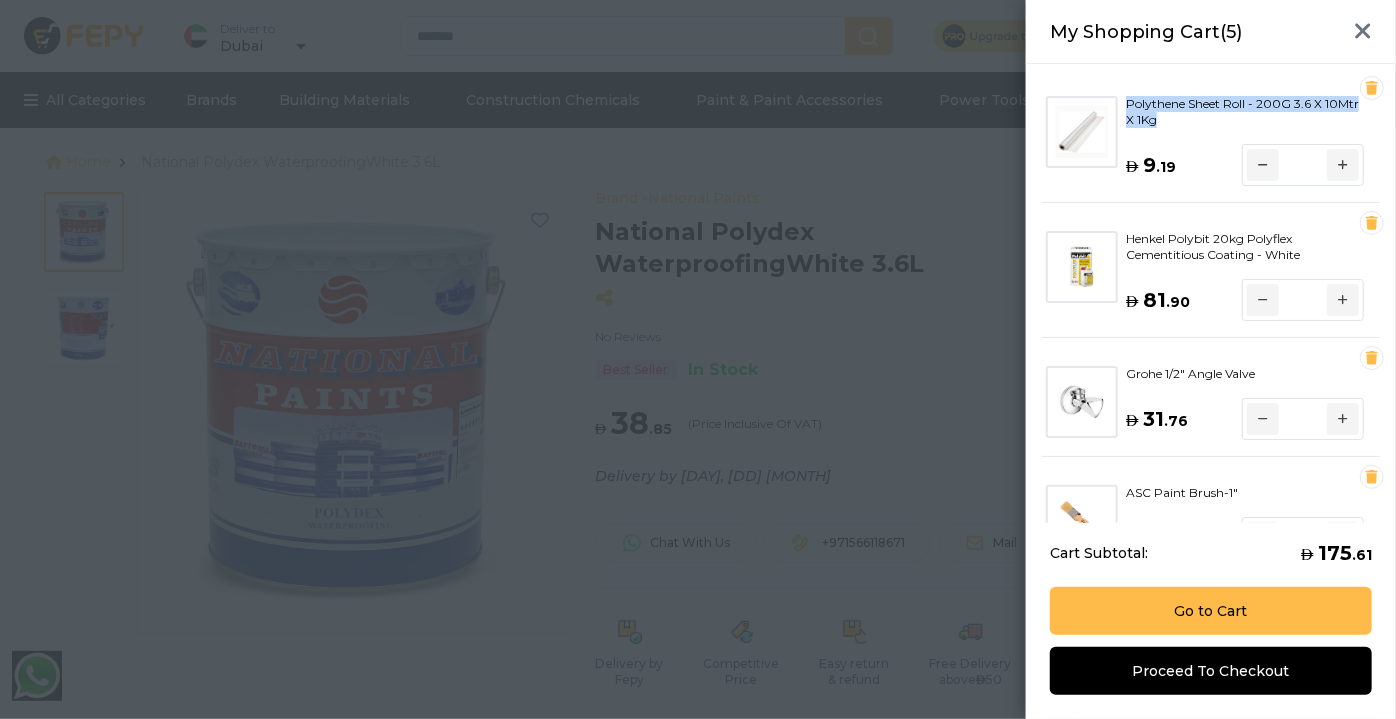 click on "Polythene Sheet Roll - 200G 3.6 X 10Mtr X 1Kg" at bounding box center (1245, 112) 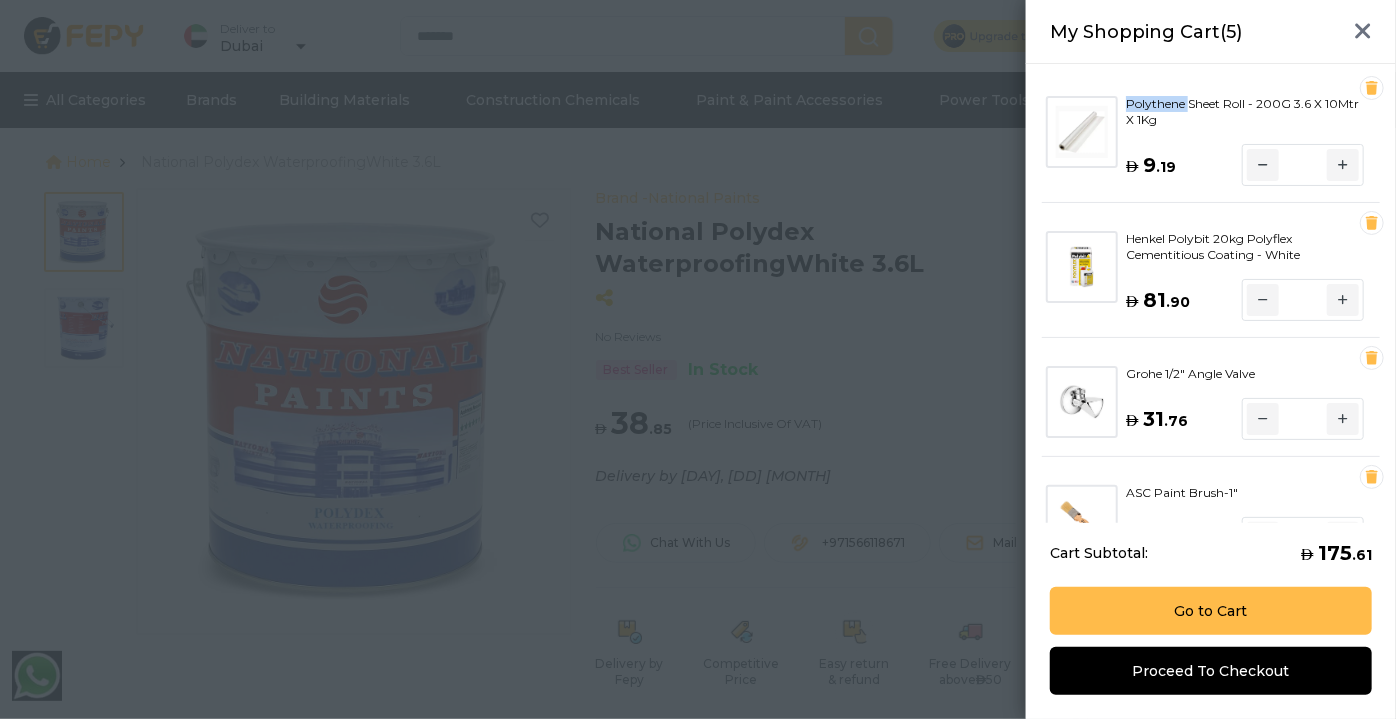 click on "Polythene Sheet Roll - 200G 3.6 X 10Mtr X 1Kg" at bounding box center [1245, 112] 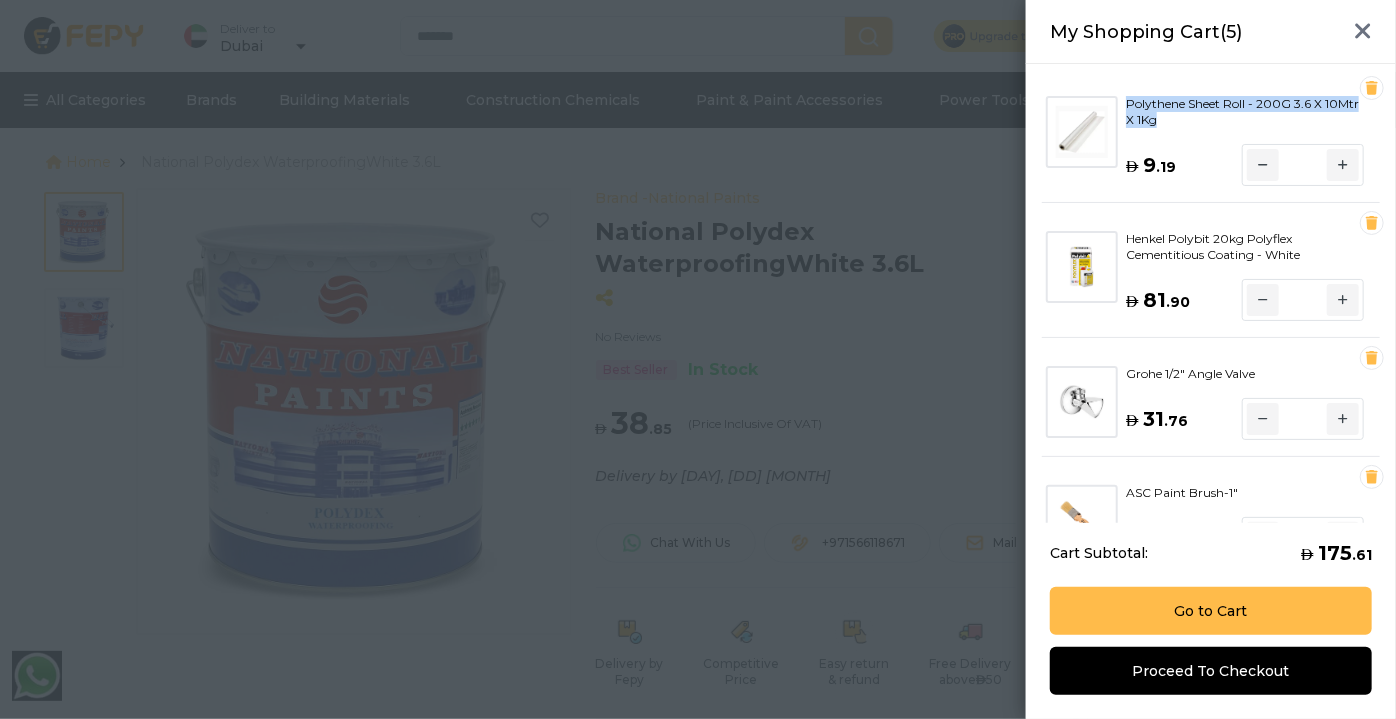 click on "Polythene Sheet Roll - 200G 3.6 X 10Mtr X 1Kg" at bounding box center (1245, 112) 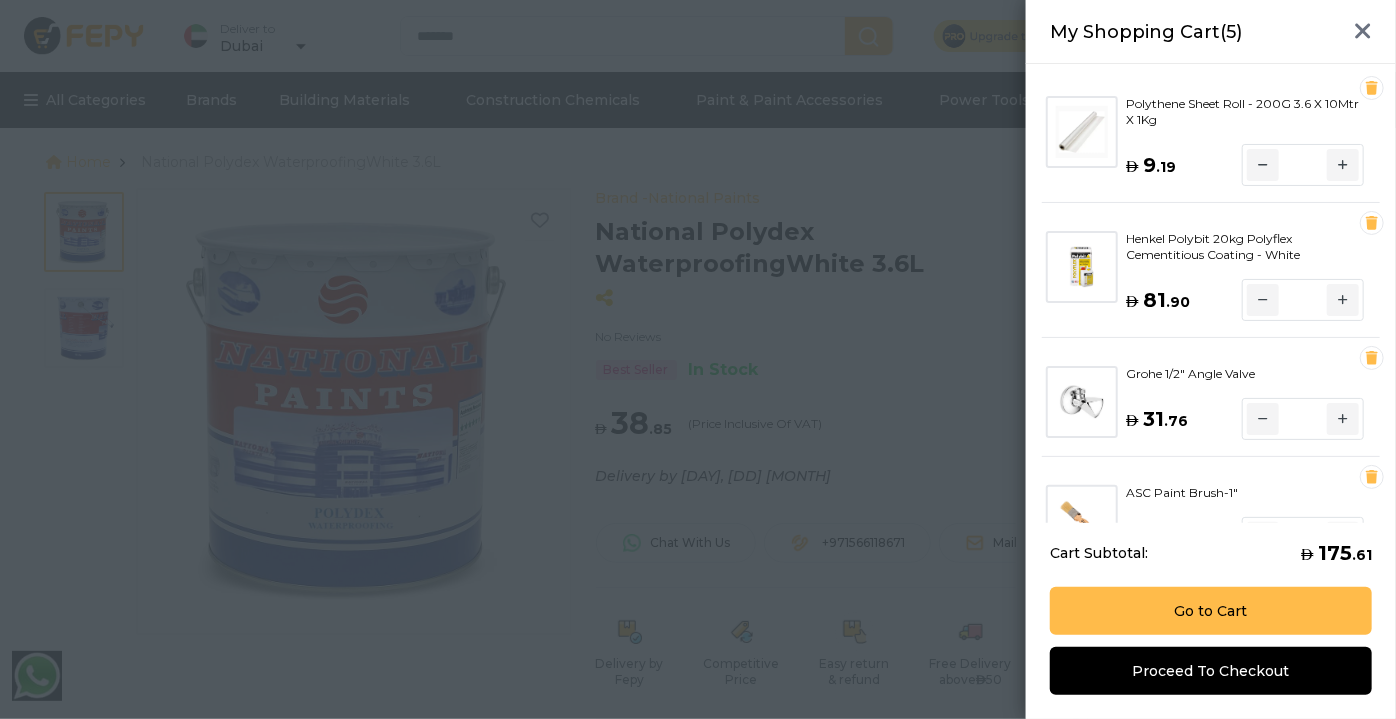 click on "Polythene Sheet Roll - 200G 3.6 X 10Mtr X 1Kg" at bounding box center (1245, 112) 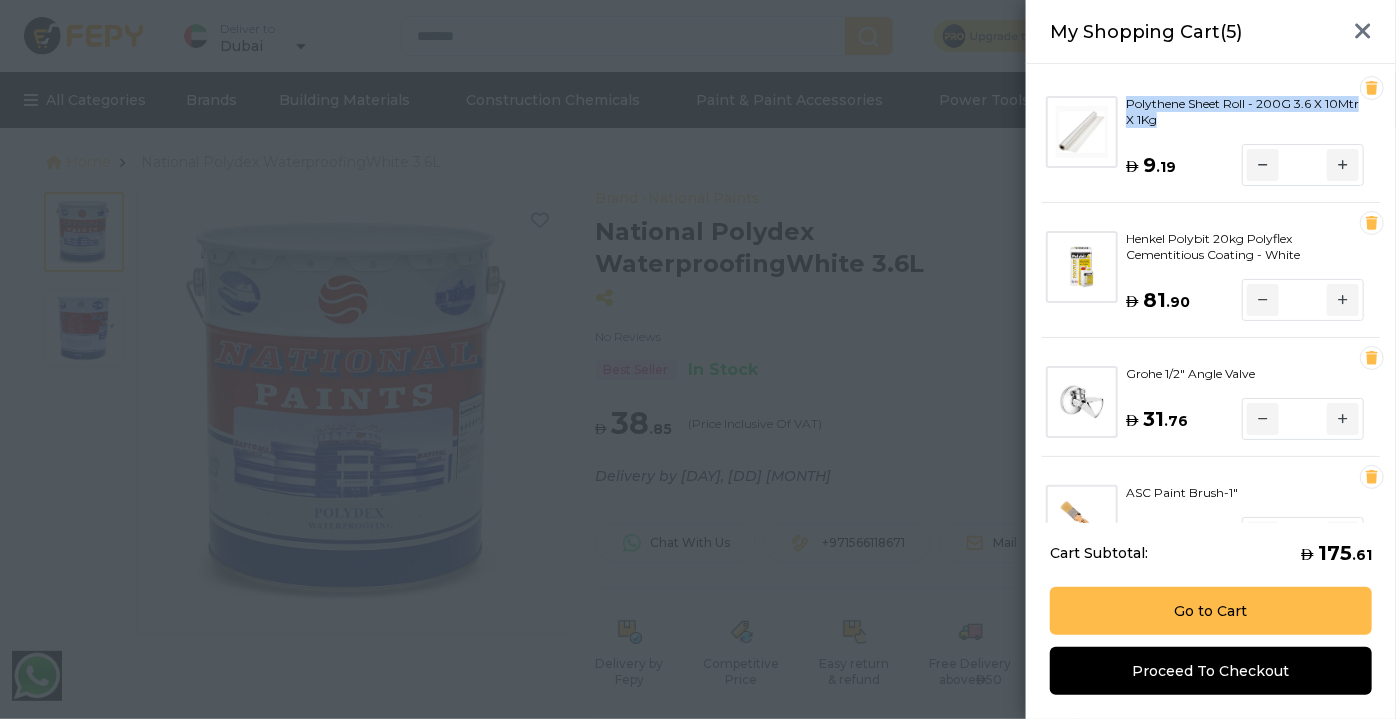 click on "Polythene Sheet Roll - 200G 3.6 X 10Mtr X 1Kg" at bounding box center (1245, 112) 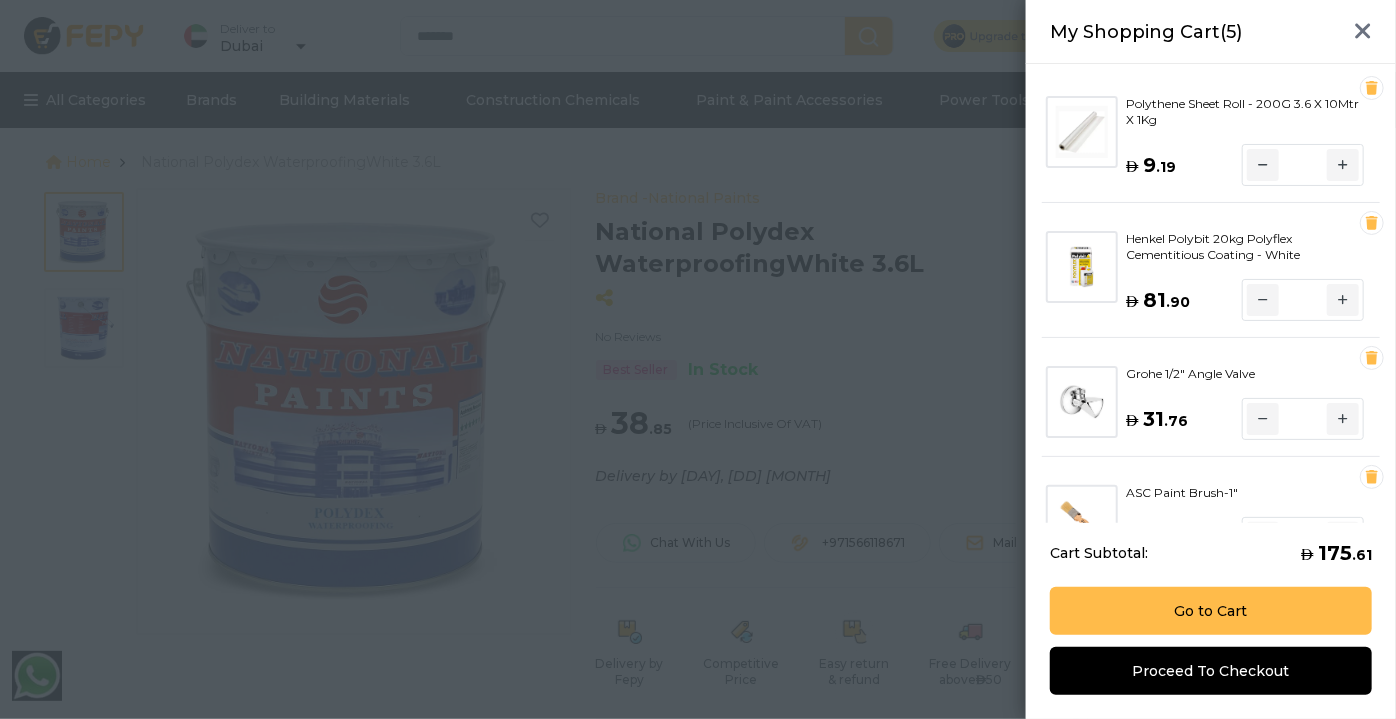 click at bounding box center [698, 359] 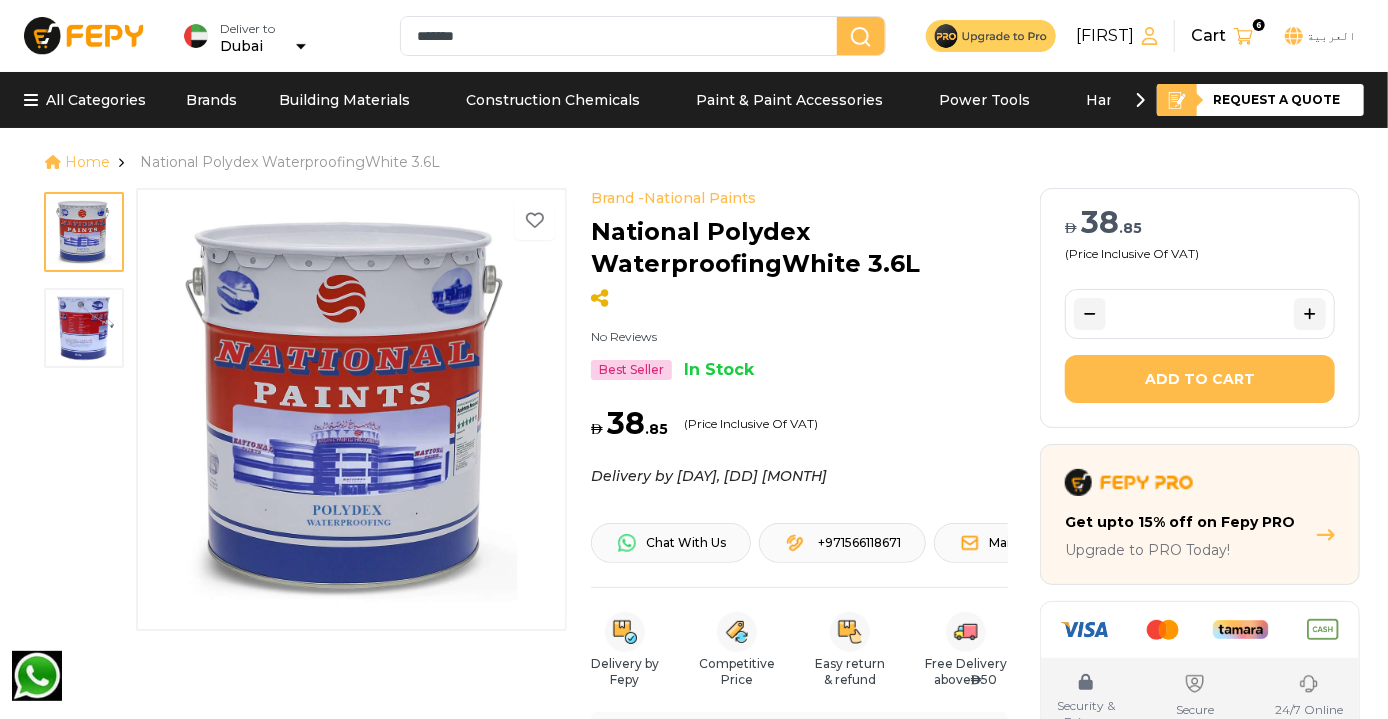 click on "*******" at bounding box center (623, 36) 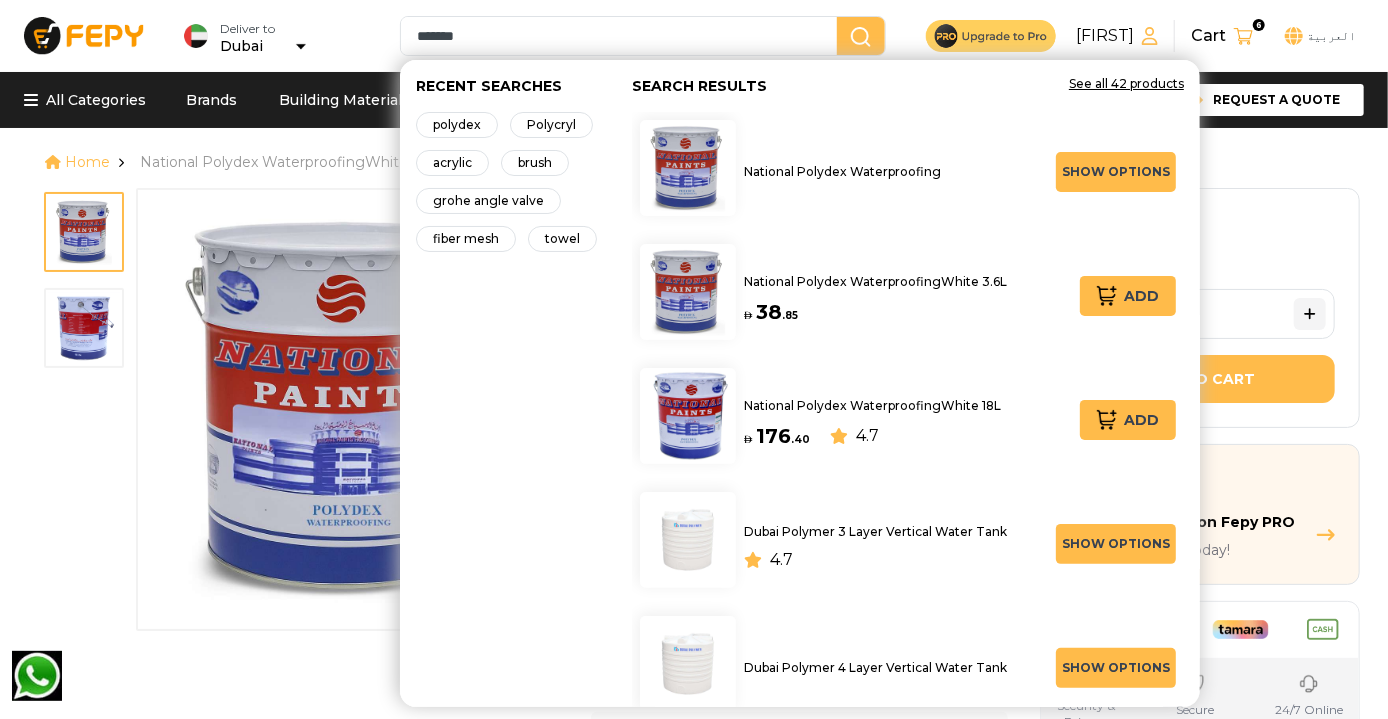 click on "*******" at bounding box center [623, 36] 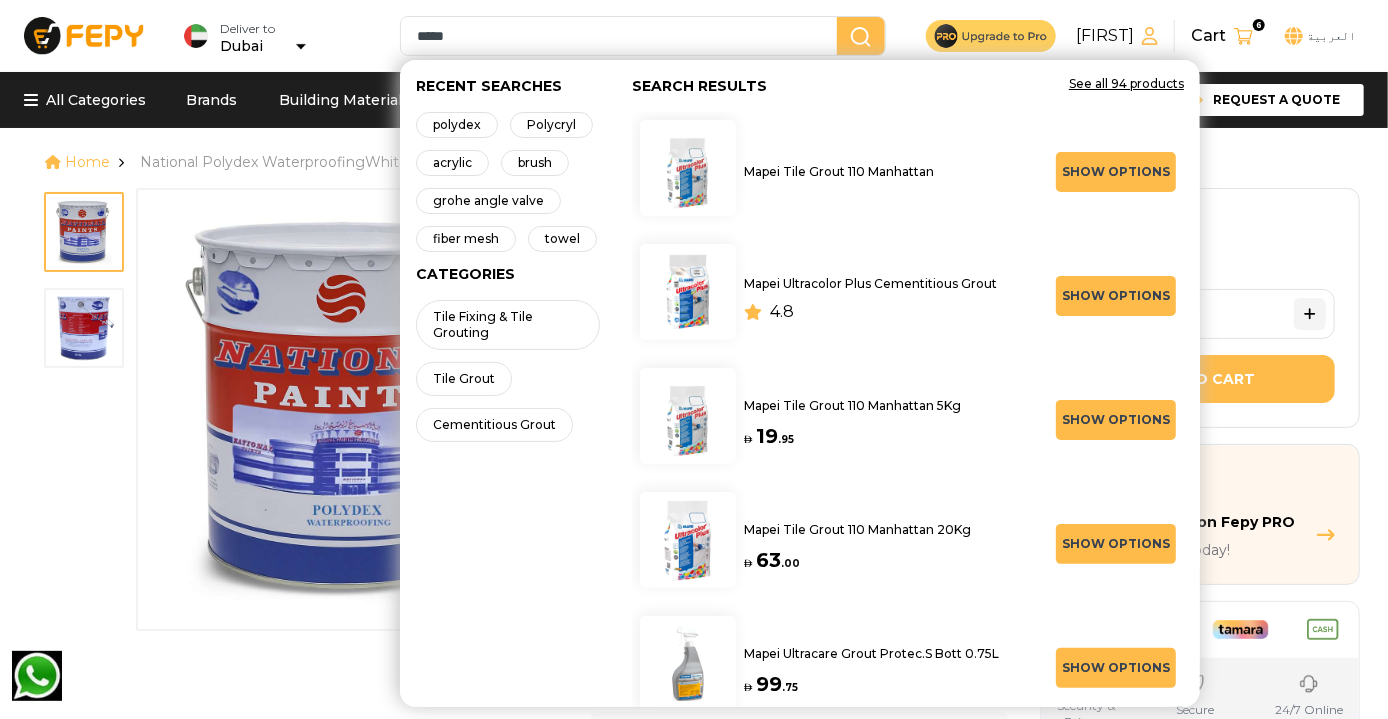 type on "*****" 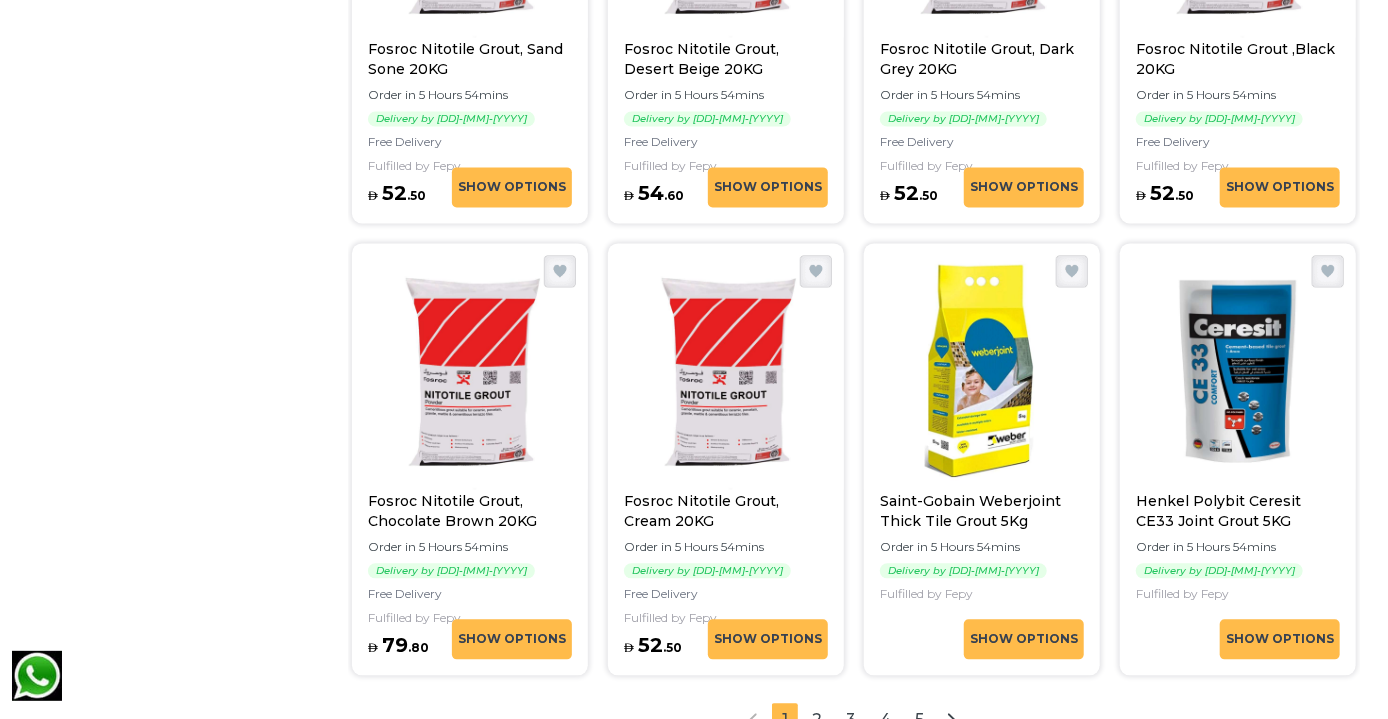 scroll, scrollTop: 1986, scrollLeft: 0, axis: vertical 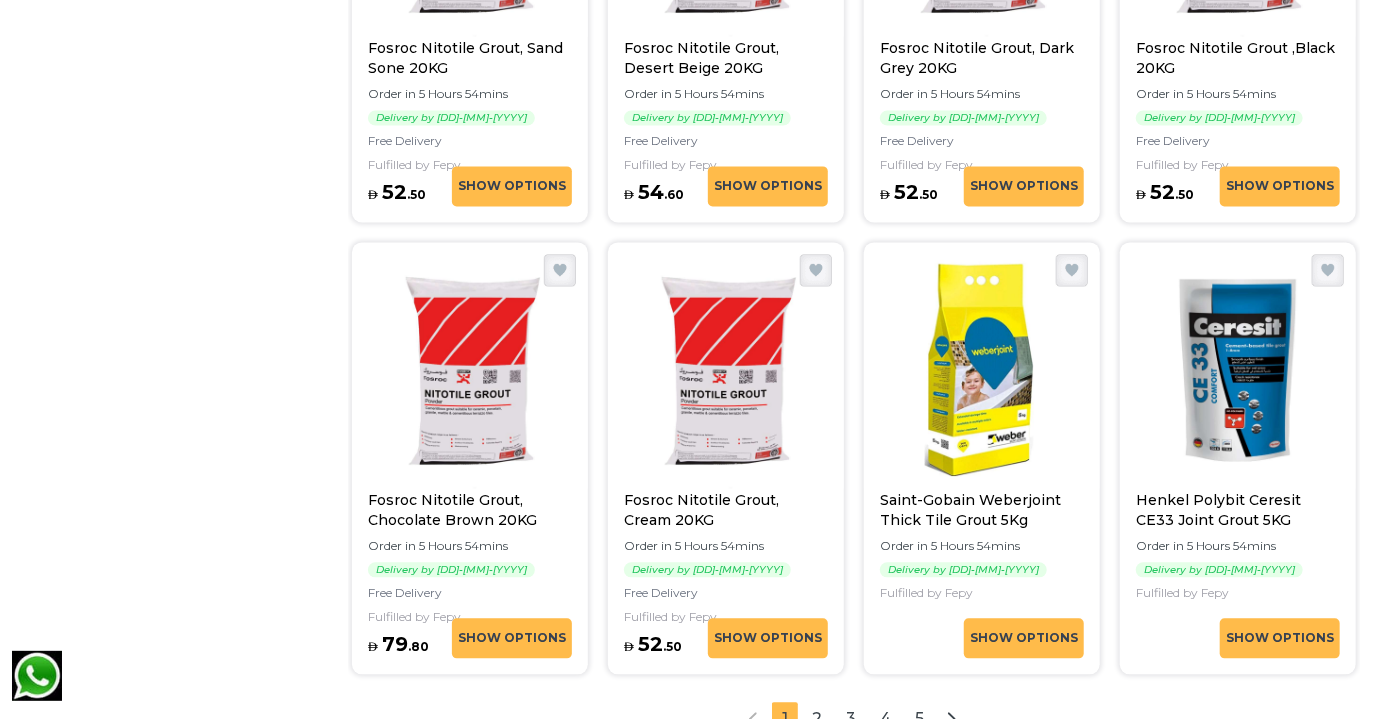 click at bounding box center (1238, 370) 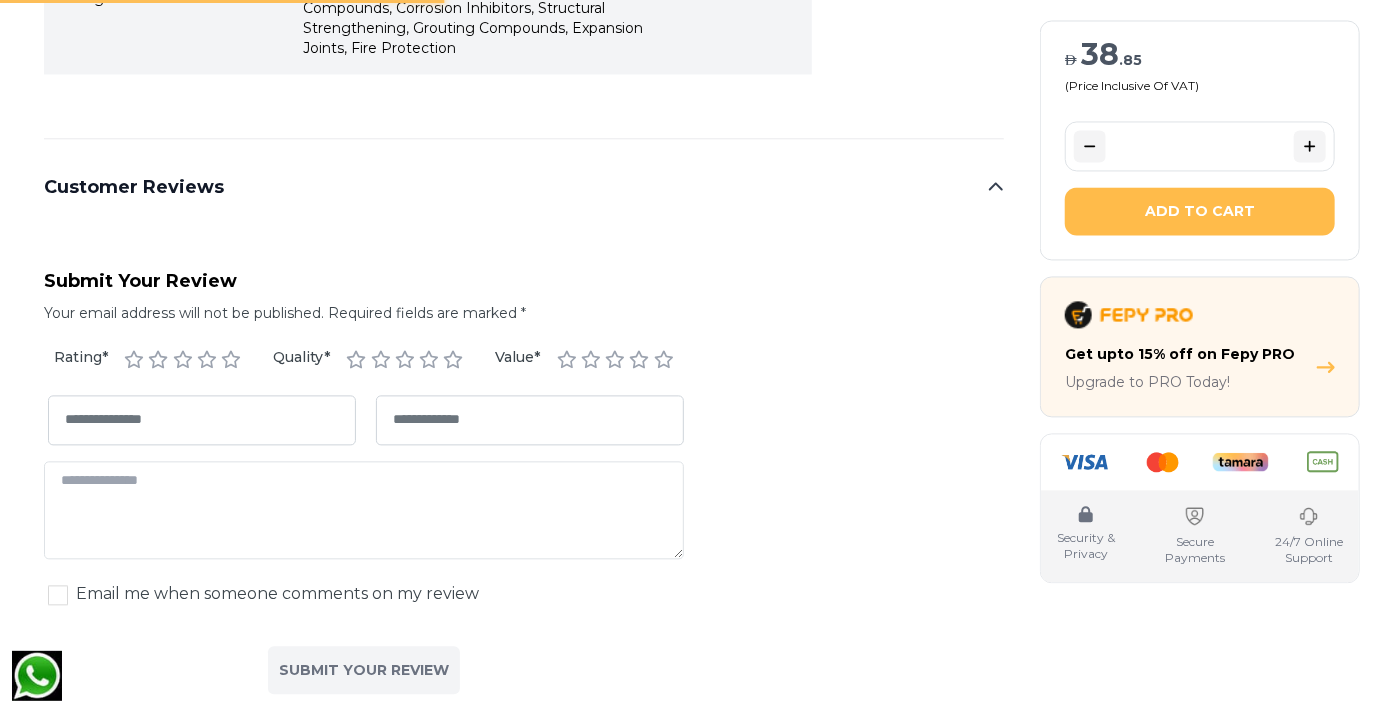 scroll, scrollTop: 0, scrollLeft: 0, axis: both 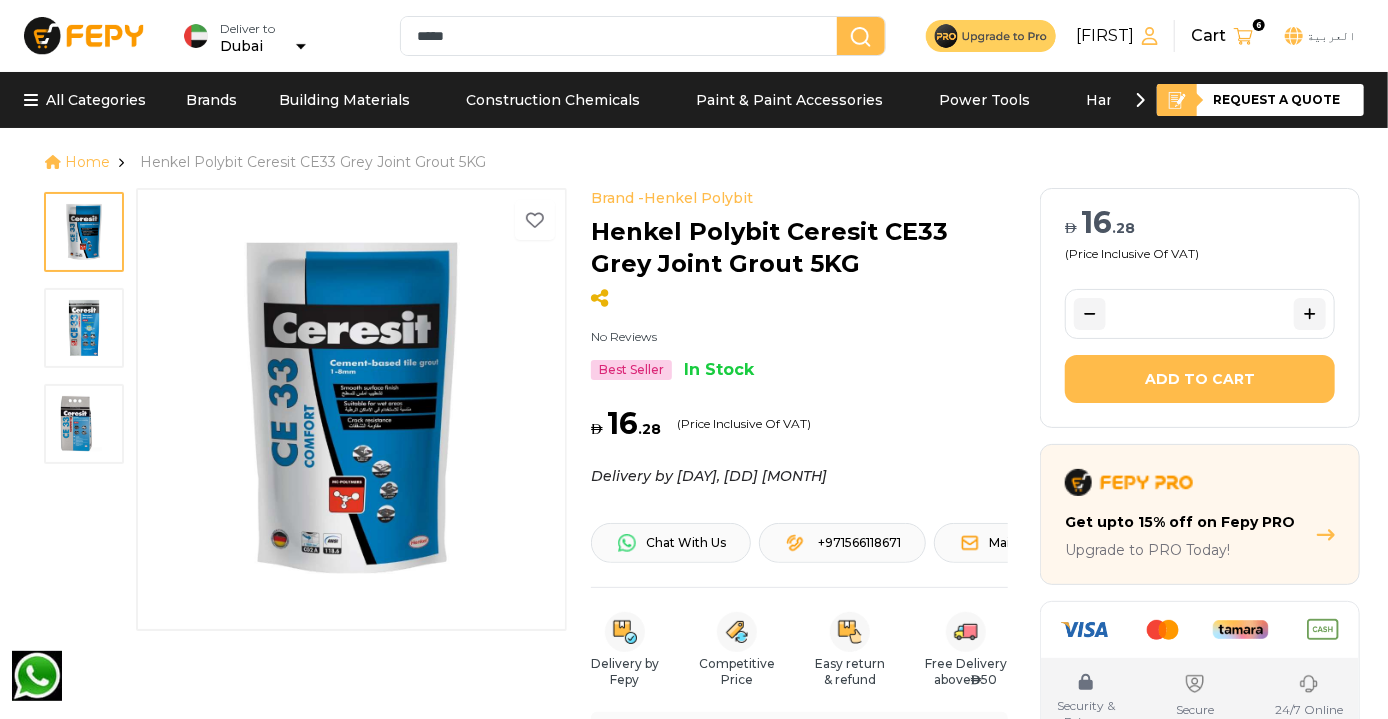 click at bounding box center (84, 328) 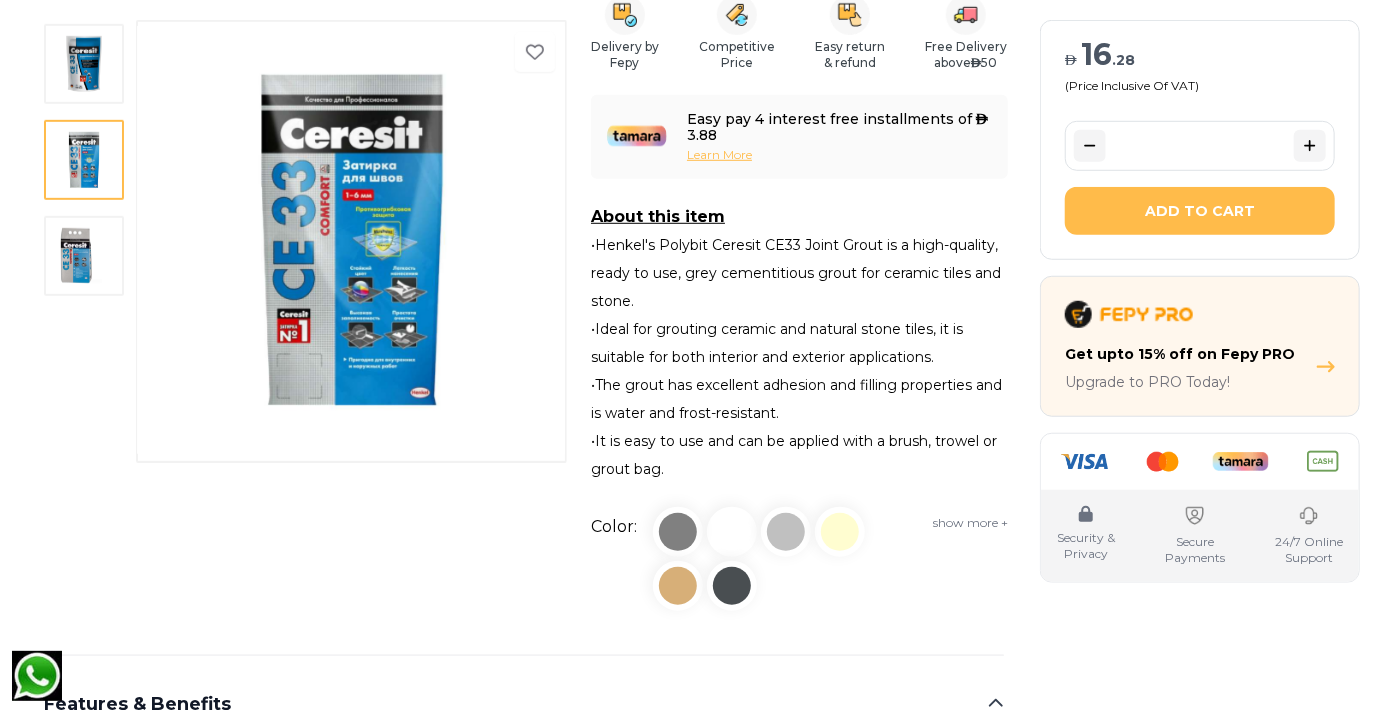 scroll, scrollTop: 618, scrollLeft: 0, axis: vertical 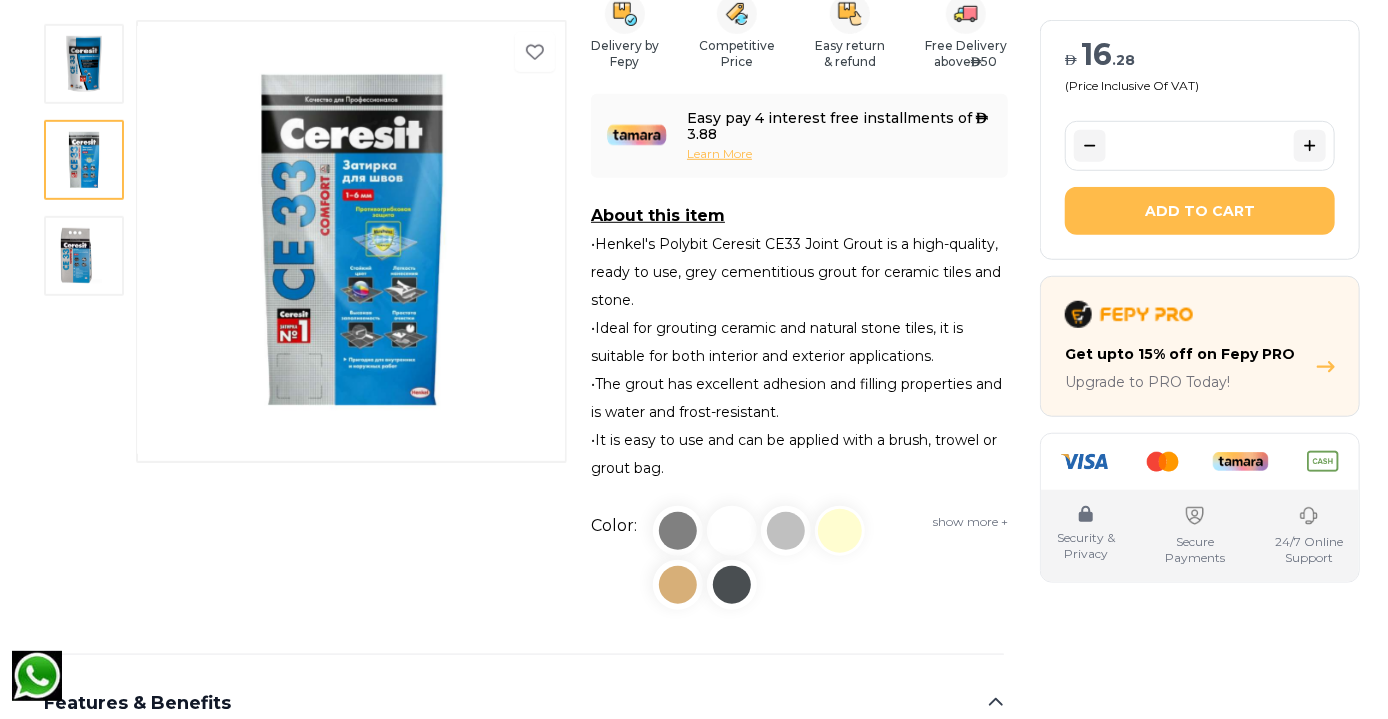 click at bounding box center [840, 531] 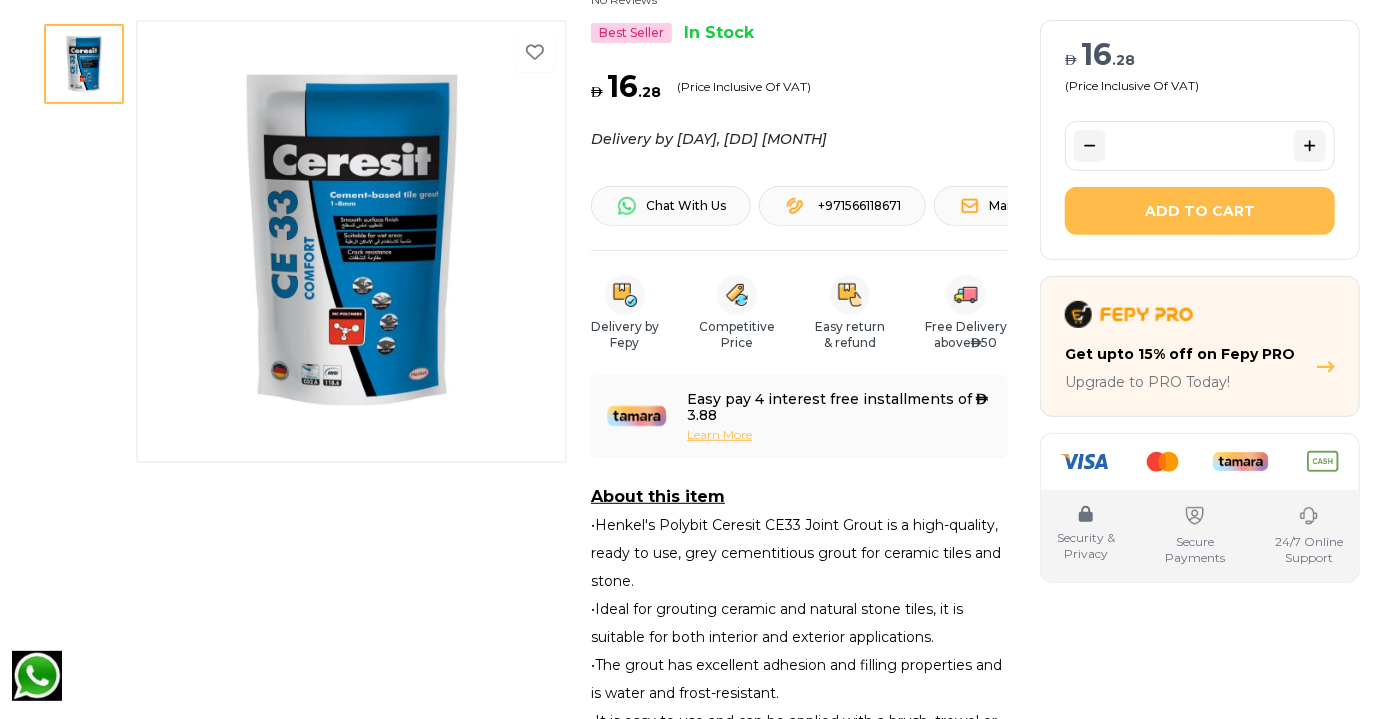 scroll, scrollTop: 338, scrollLeft: 0, axis: vertical 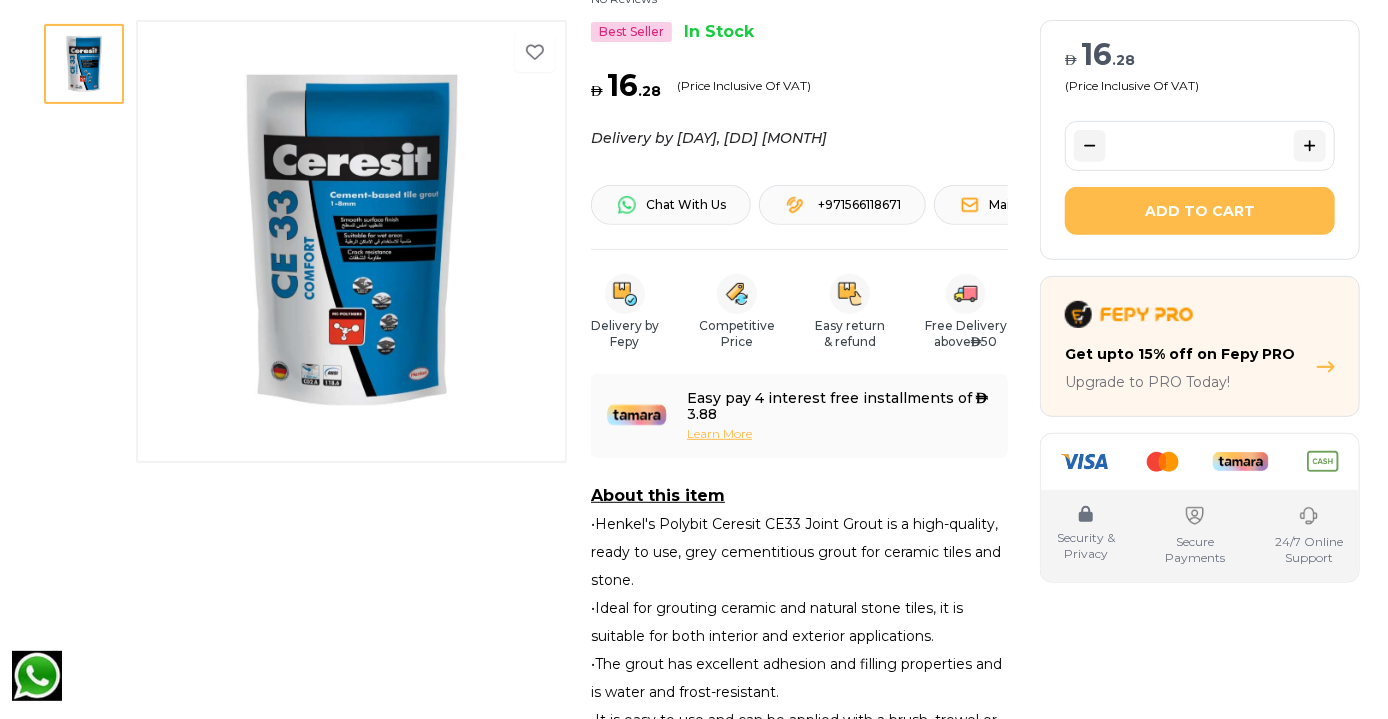click on "Add to Cart" at bounding box center [1200, 211] 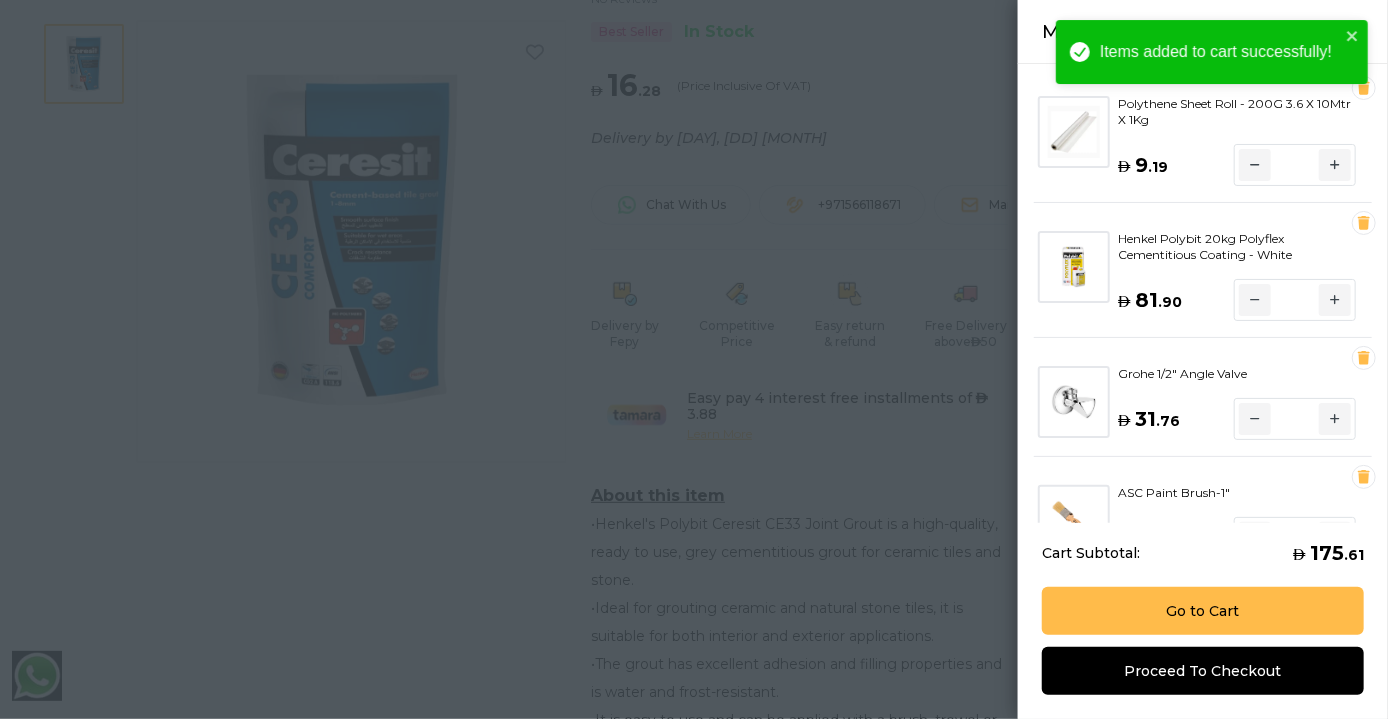 scroll, scrollTop: 637, scrollLeft: 0, axis: vertical 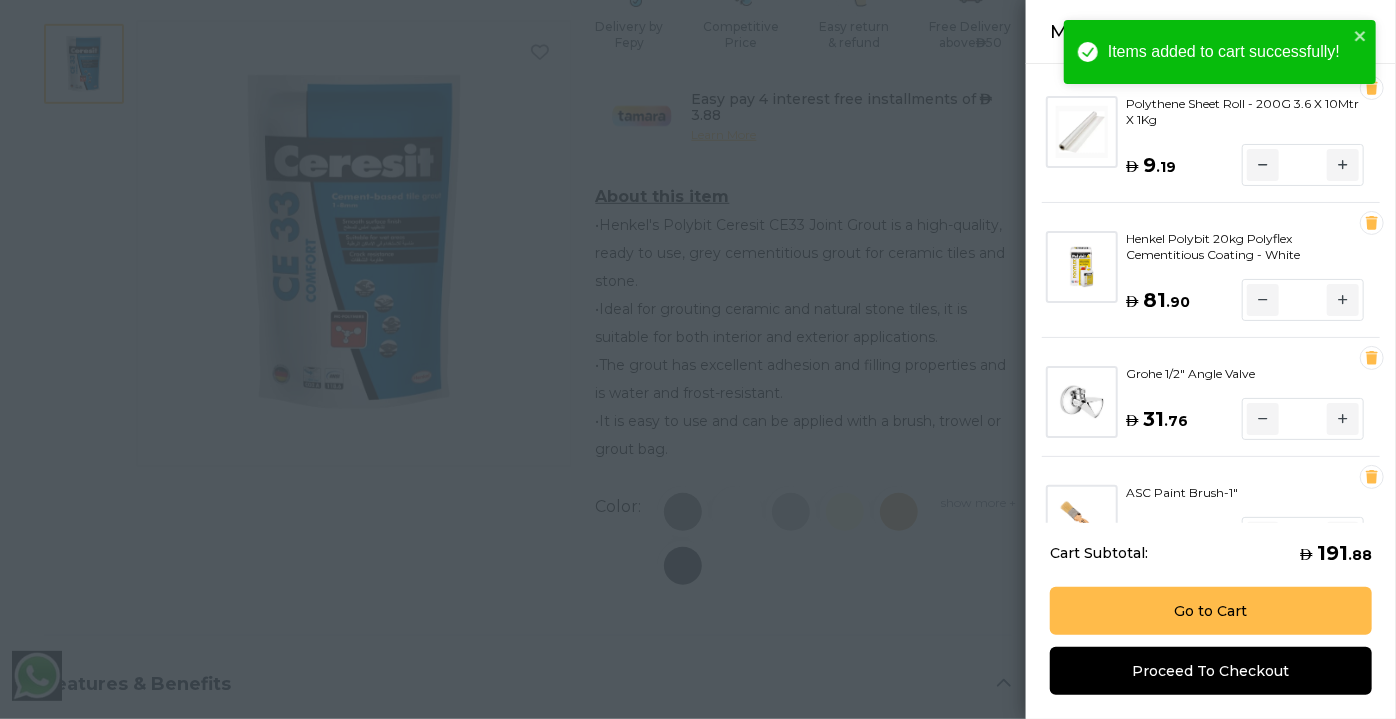 click at bounding box center (698, 359) 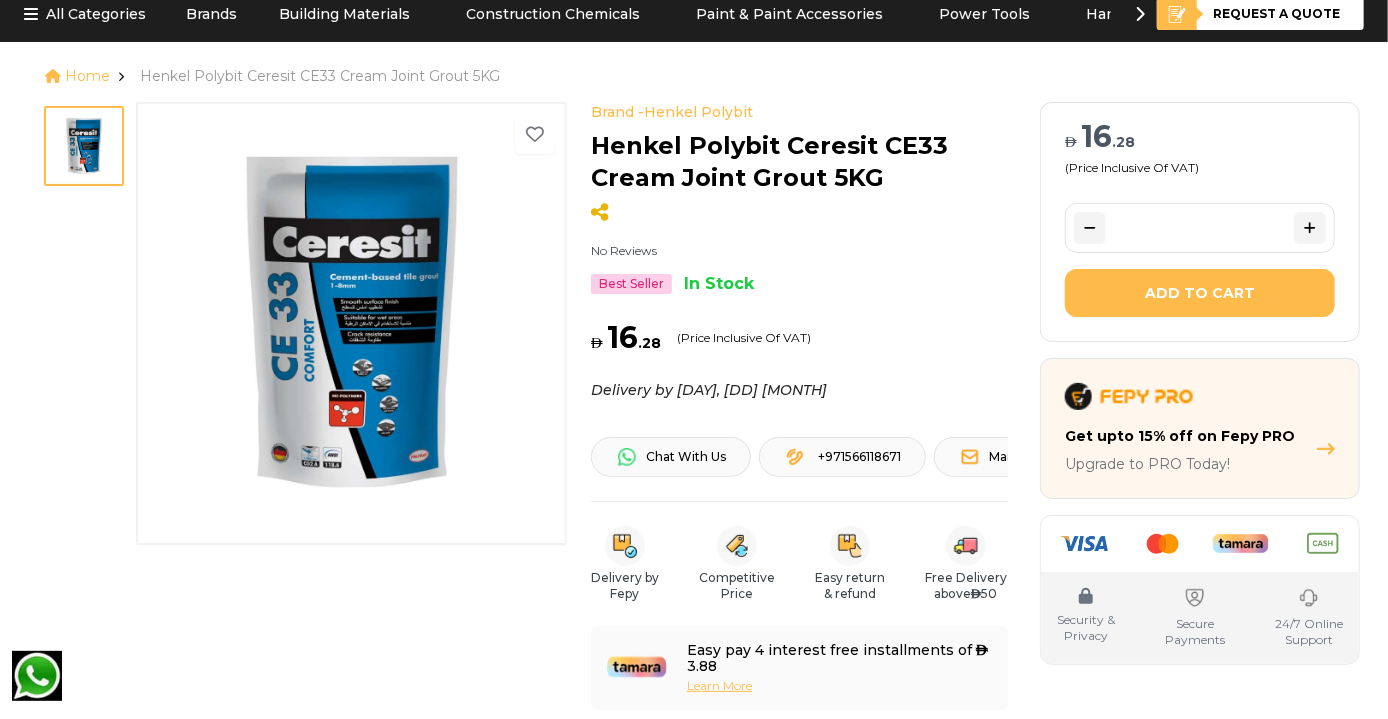 scroll, scrollTop: 0, scrollLeft: 0, axis: both 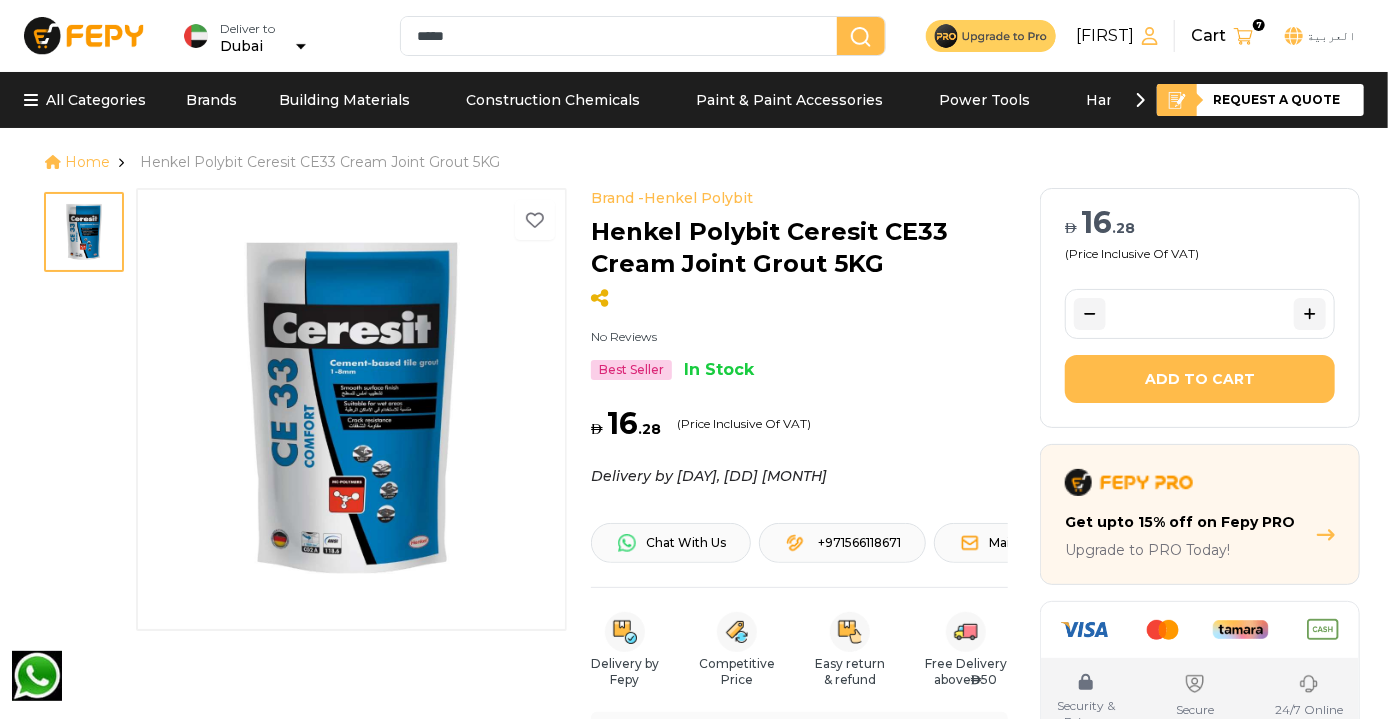 click at bounding box center [1243, 36] 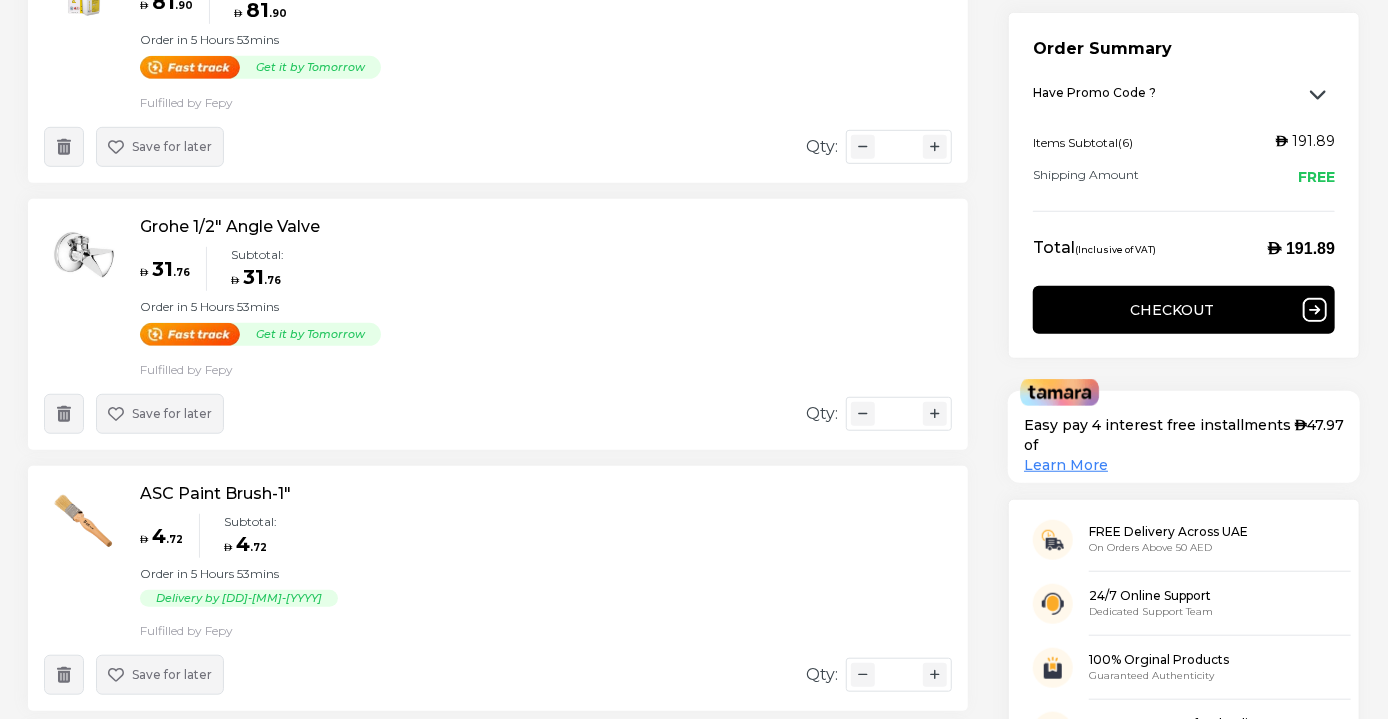 scroll, scrollTop: 533, scrollLeft: 0, axis: vertical 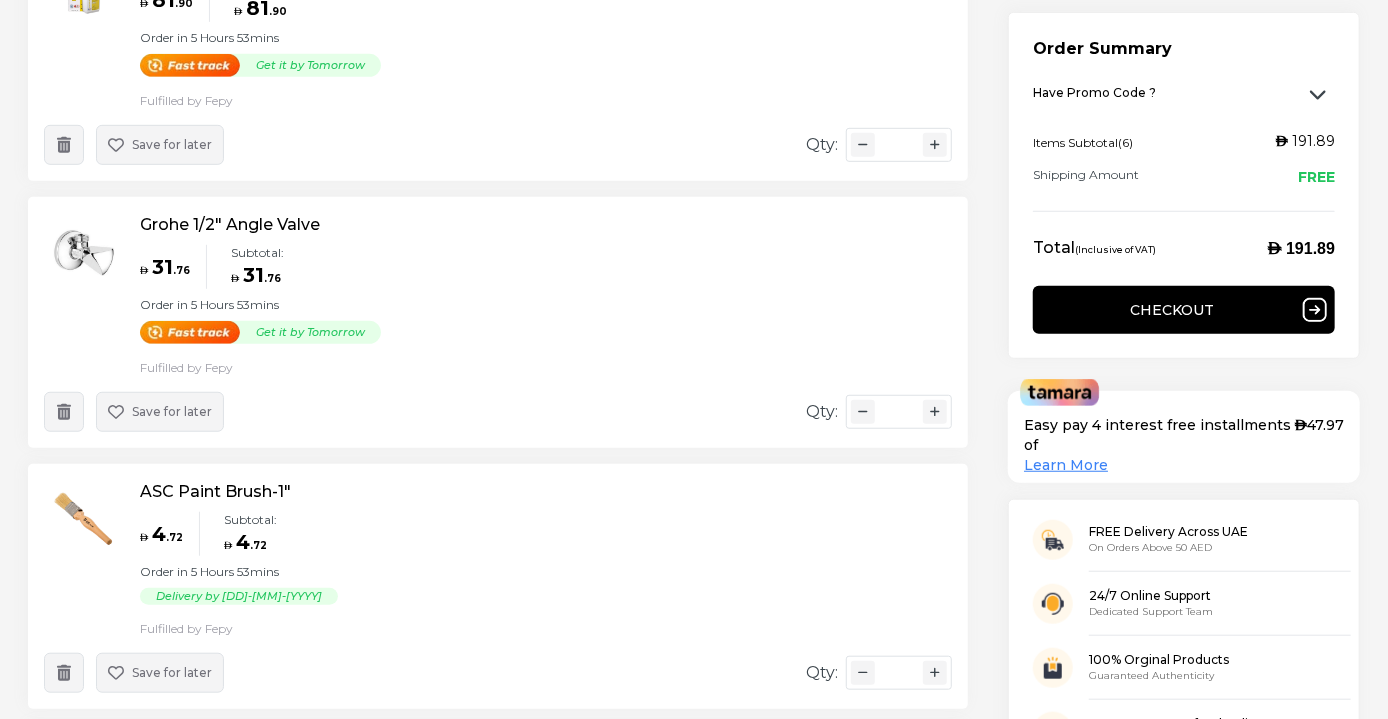 click on "Save for later" at bounding box center (160, 412) 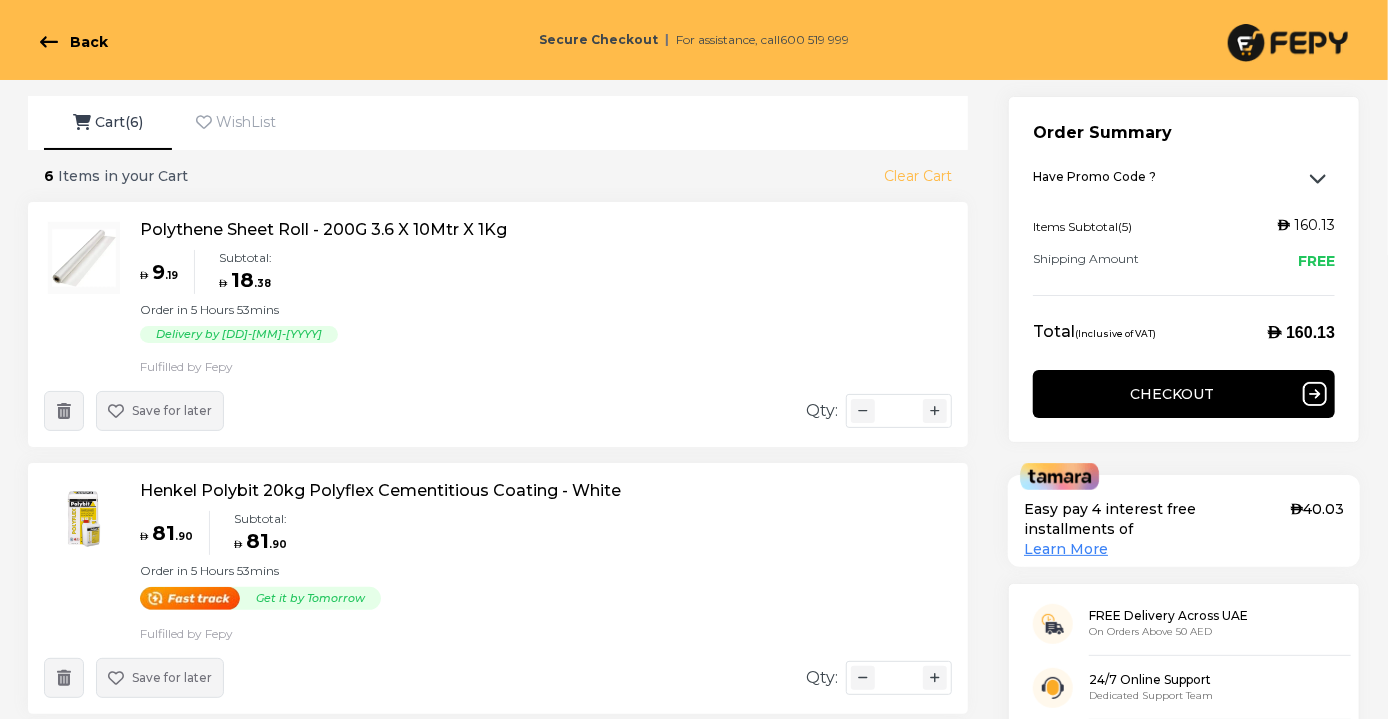 scroll, scrollTop: 0, scrollLeft: 0, axis: both 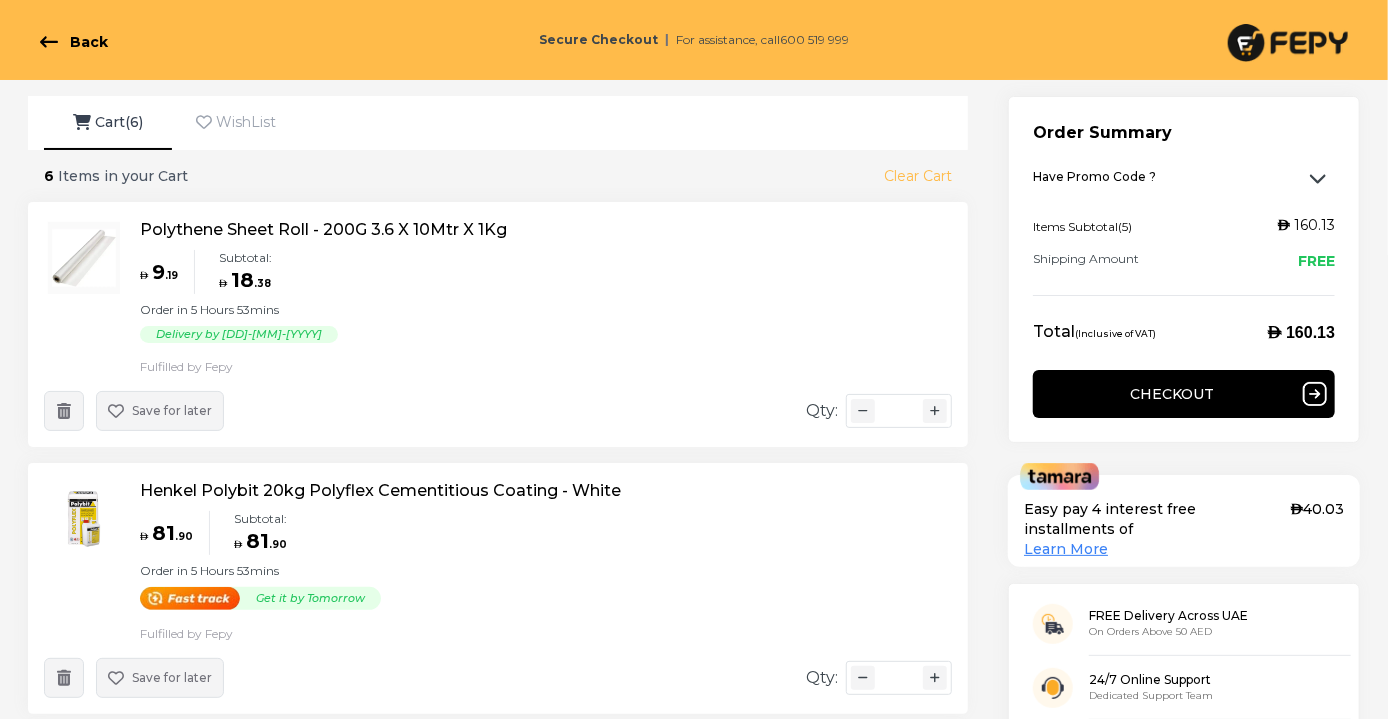 click on "Checkout" at bounding box center (1184, 394) 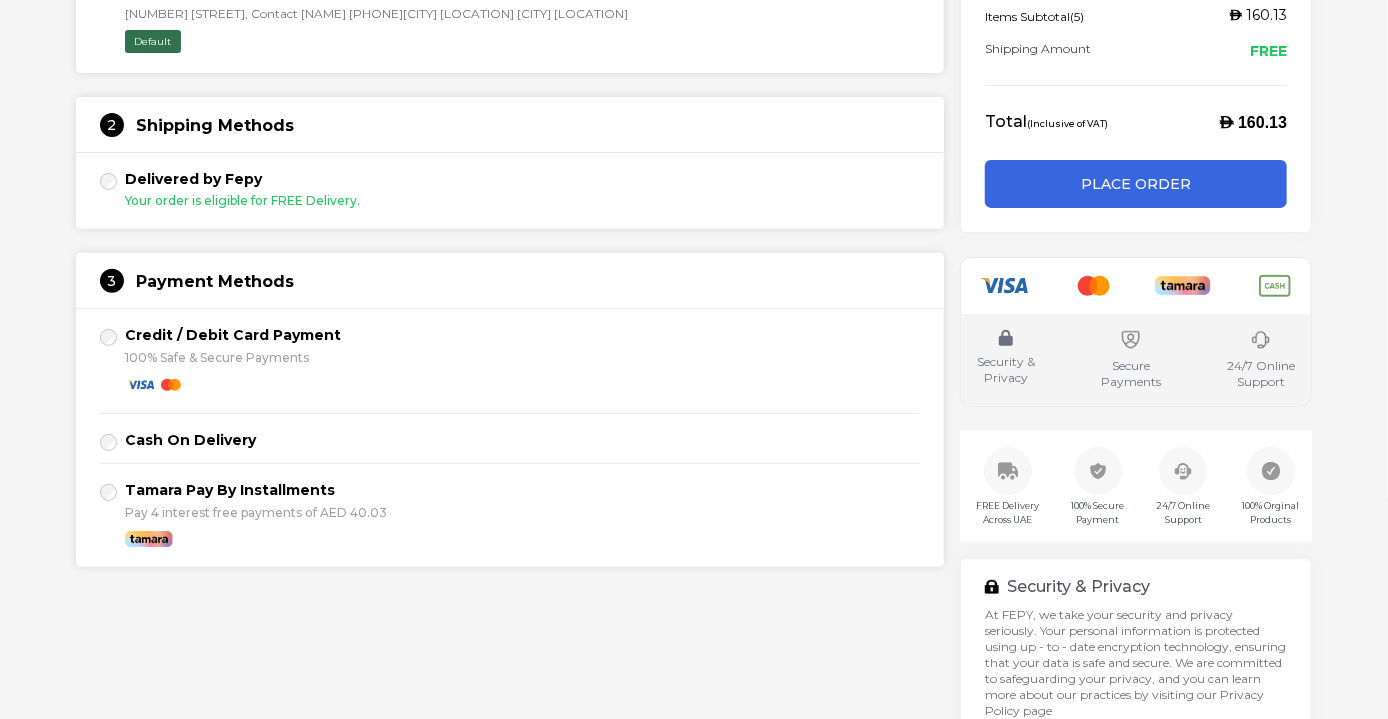 scroll, scrollTop: 267, scrollLeft: 0, axis: vertical 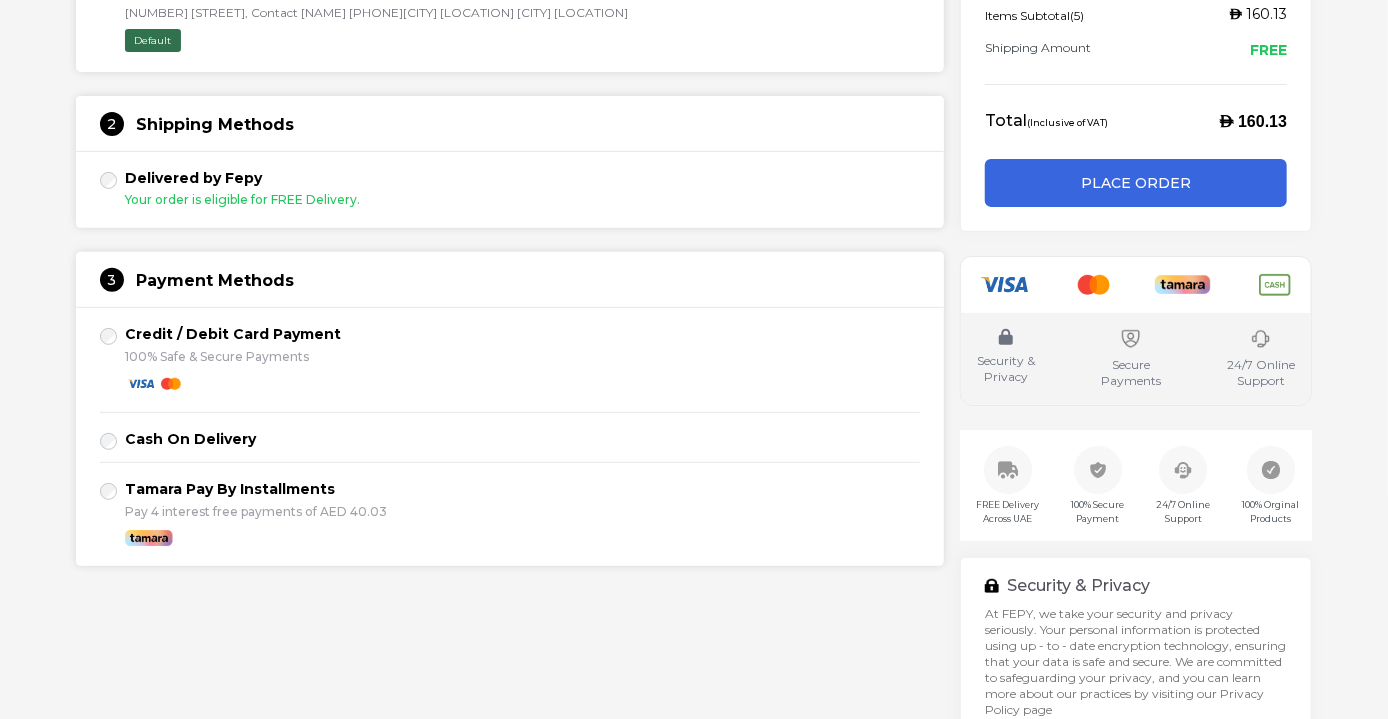 click on "Place Order" at bounding box center (1136, 183) 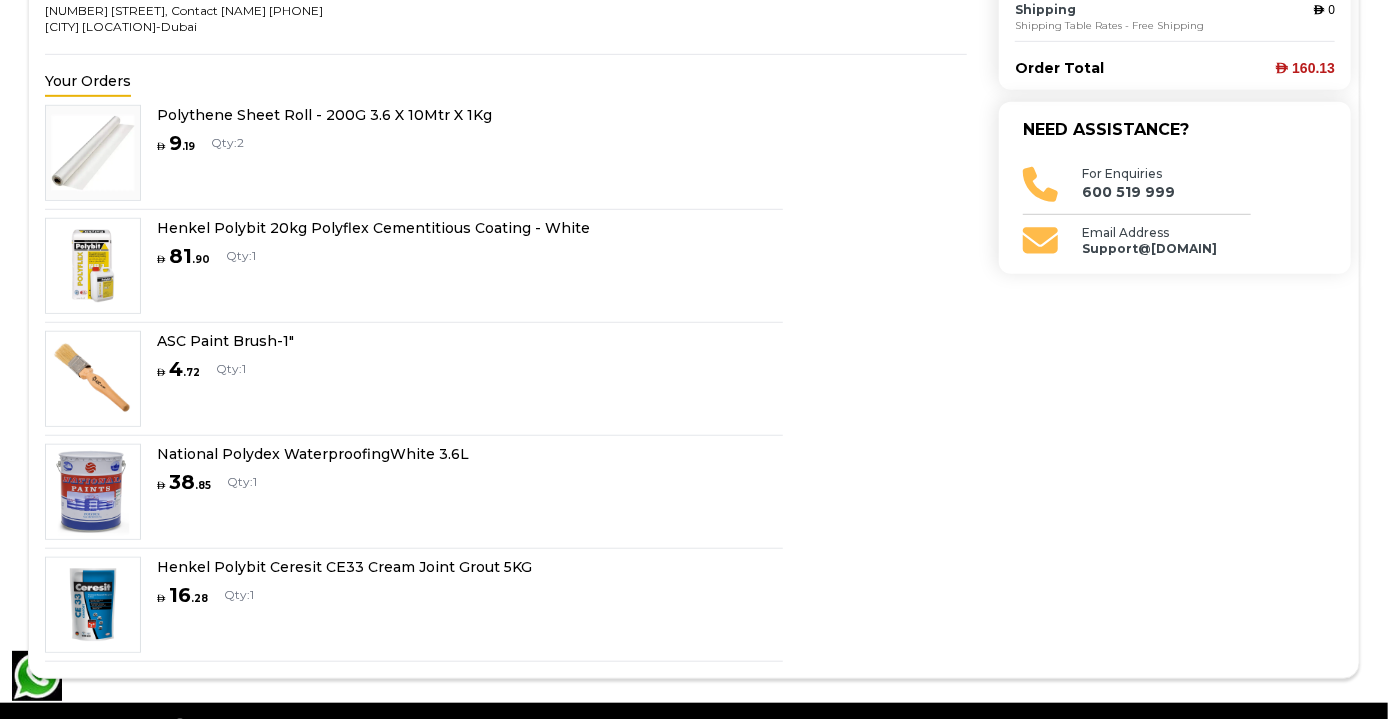 scroll, scrollTop: 558, scrollLeft: 0, axis: vertical 